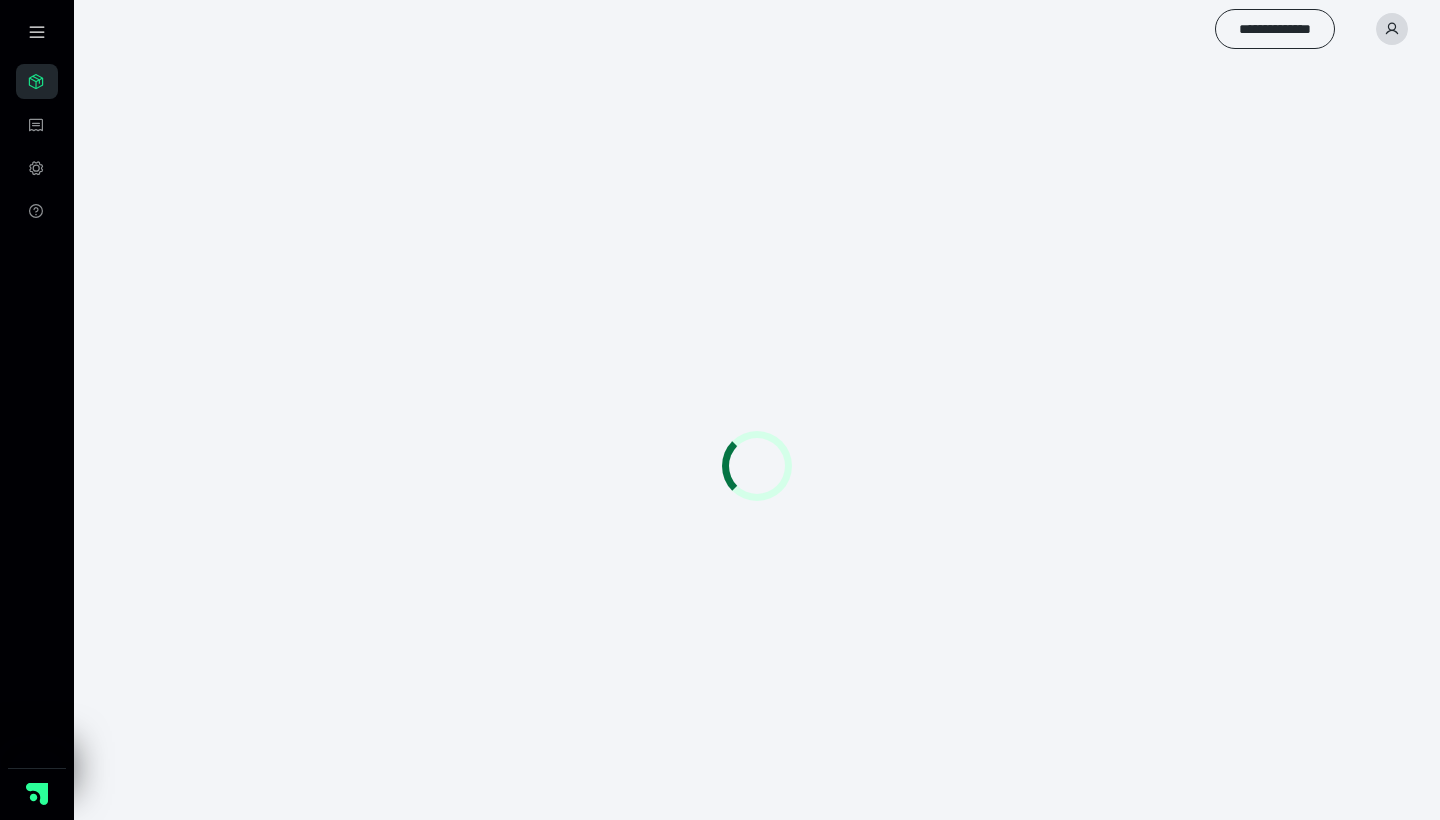 scroll, scrollTop: 0, scrollLeft: 0, axis: both 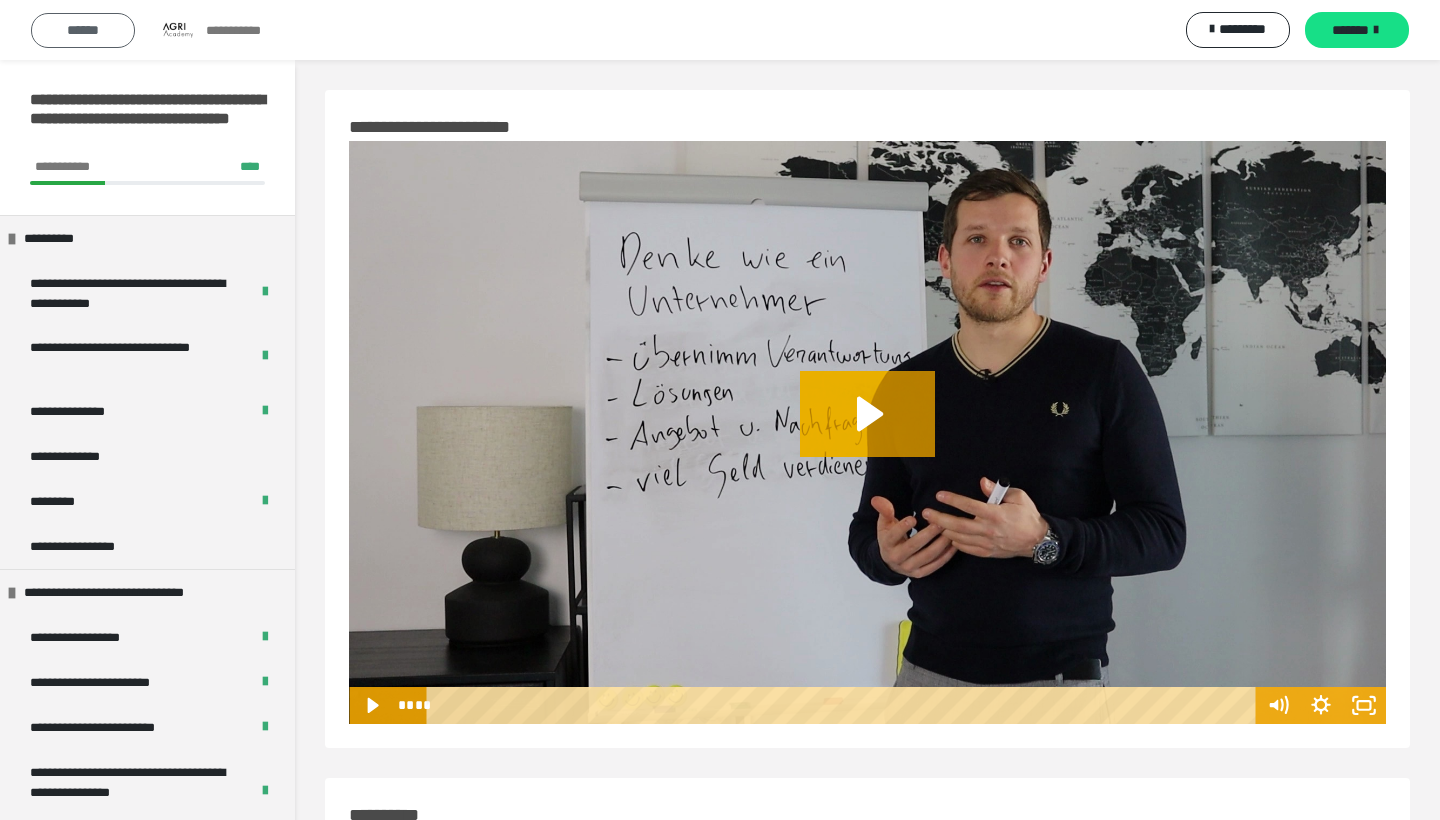click on "******" at bounding box center (83, 30) 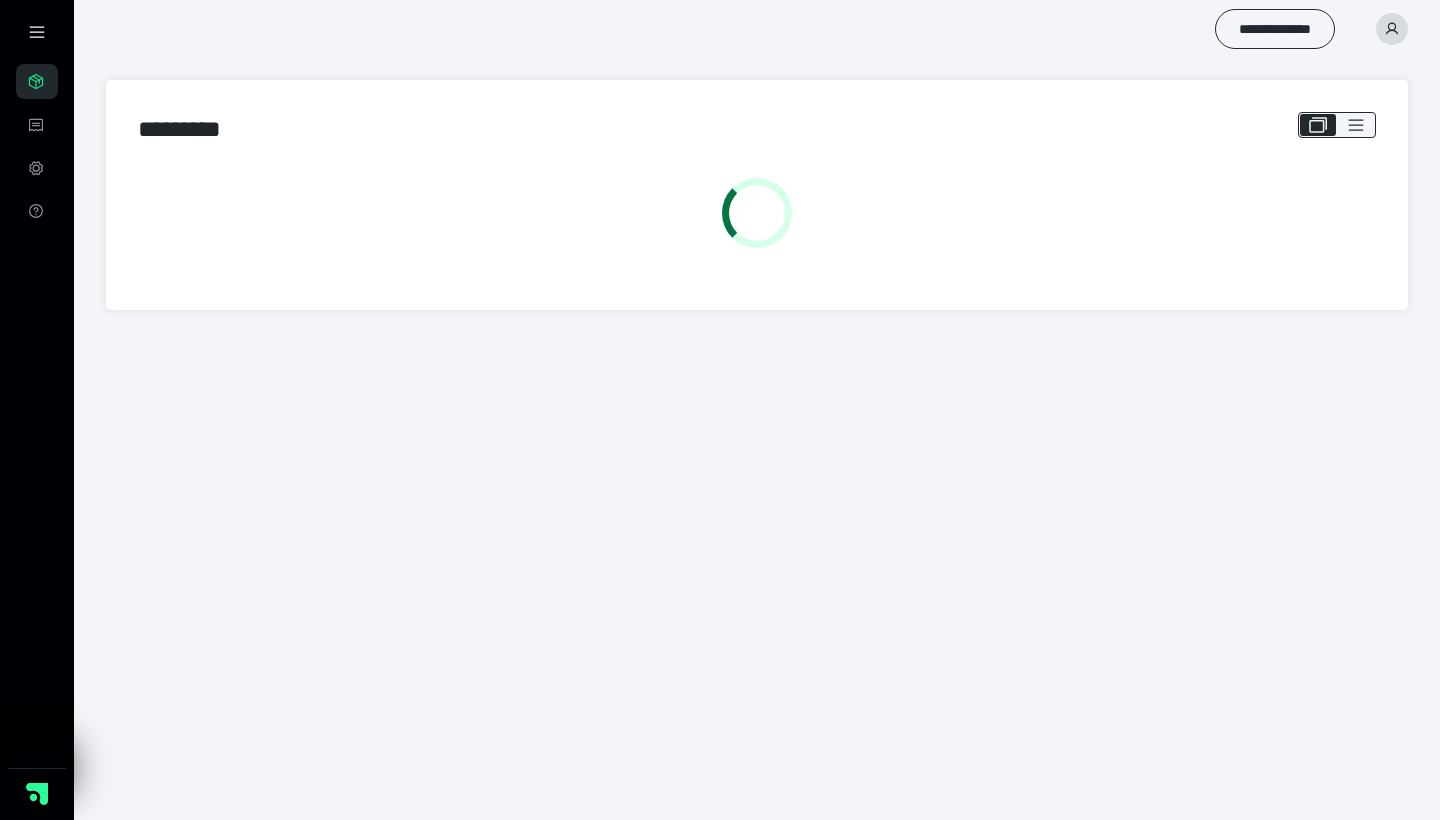 scroll, scrollTop: 0, scrollLeft: 0, axis: both 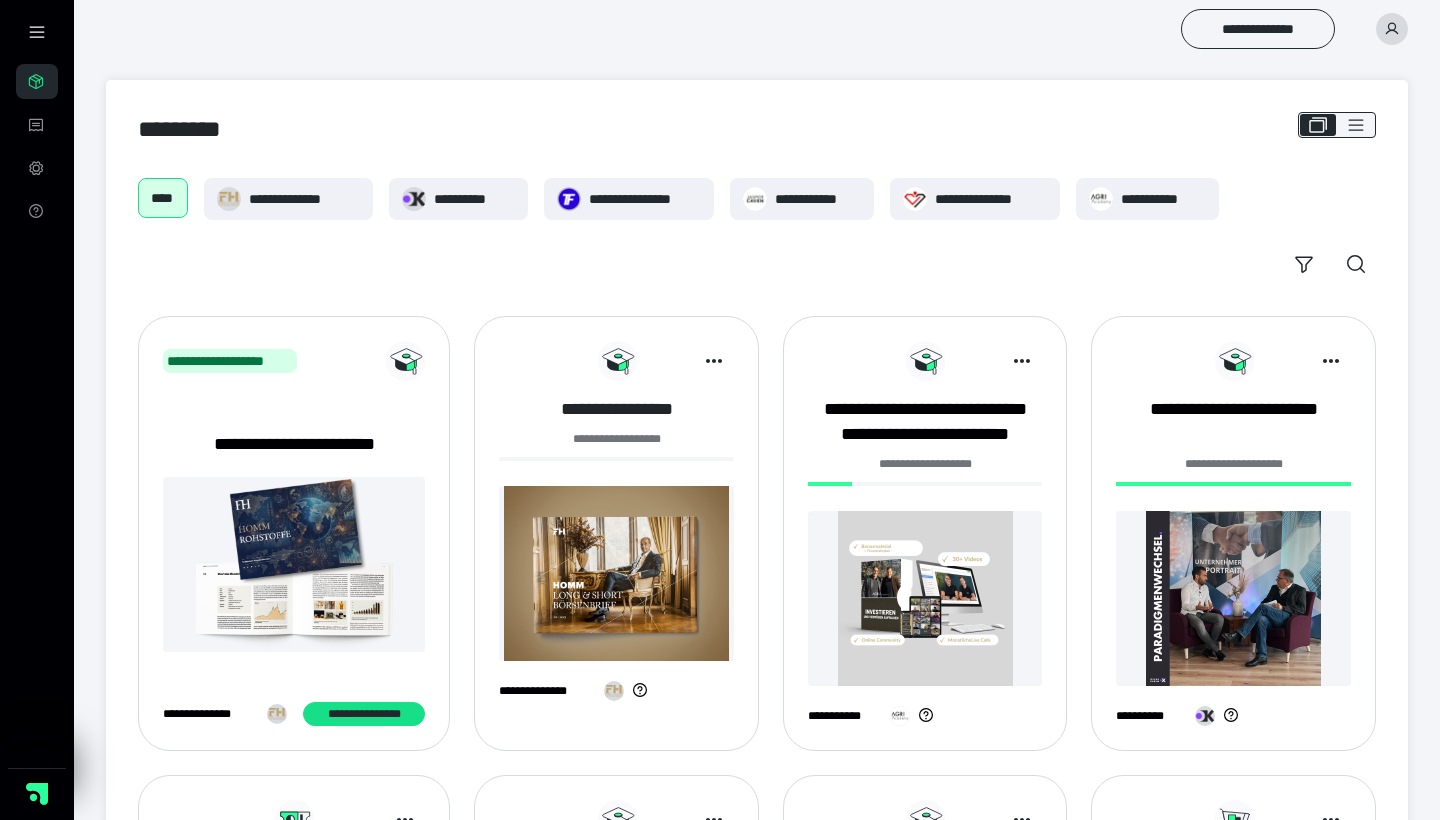 click on "**********" at bounding box center (616, 409) 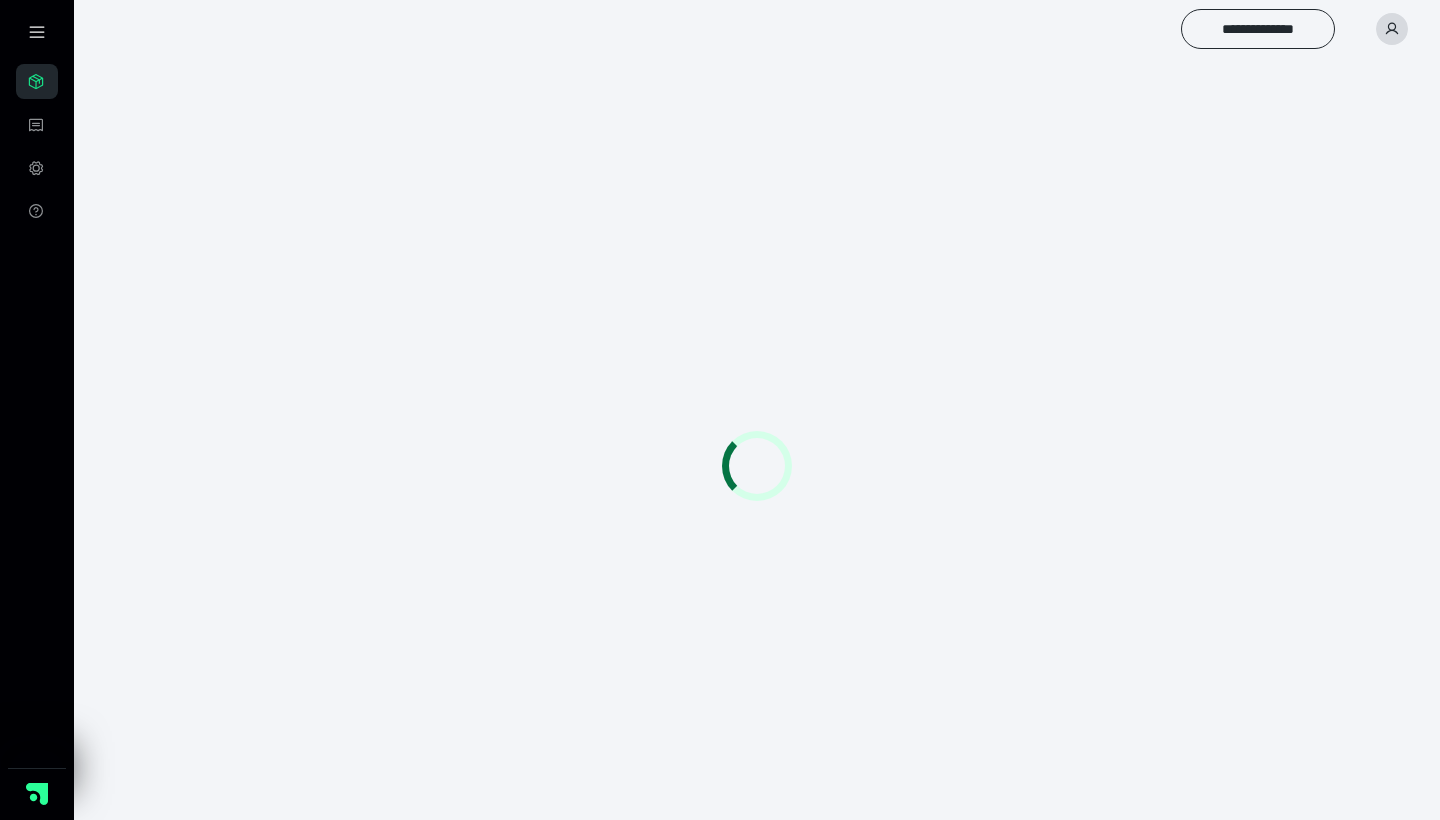 scroll, scrollTop: 0, scrollLeft: 0, axis: both 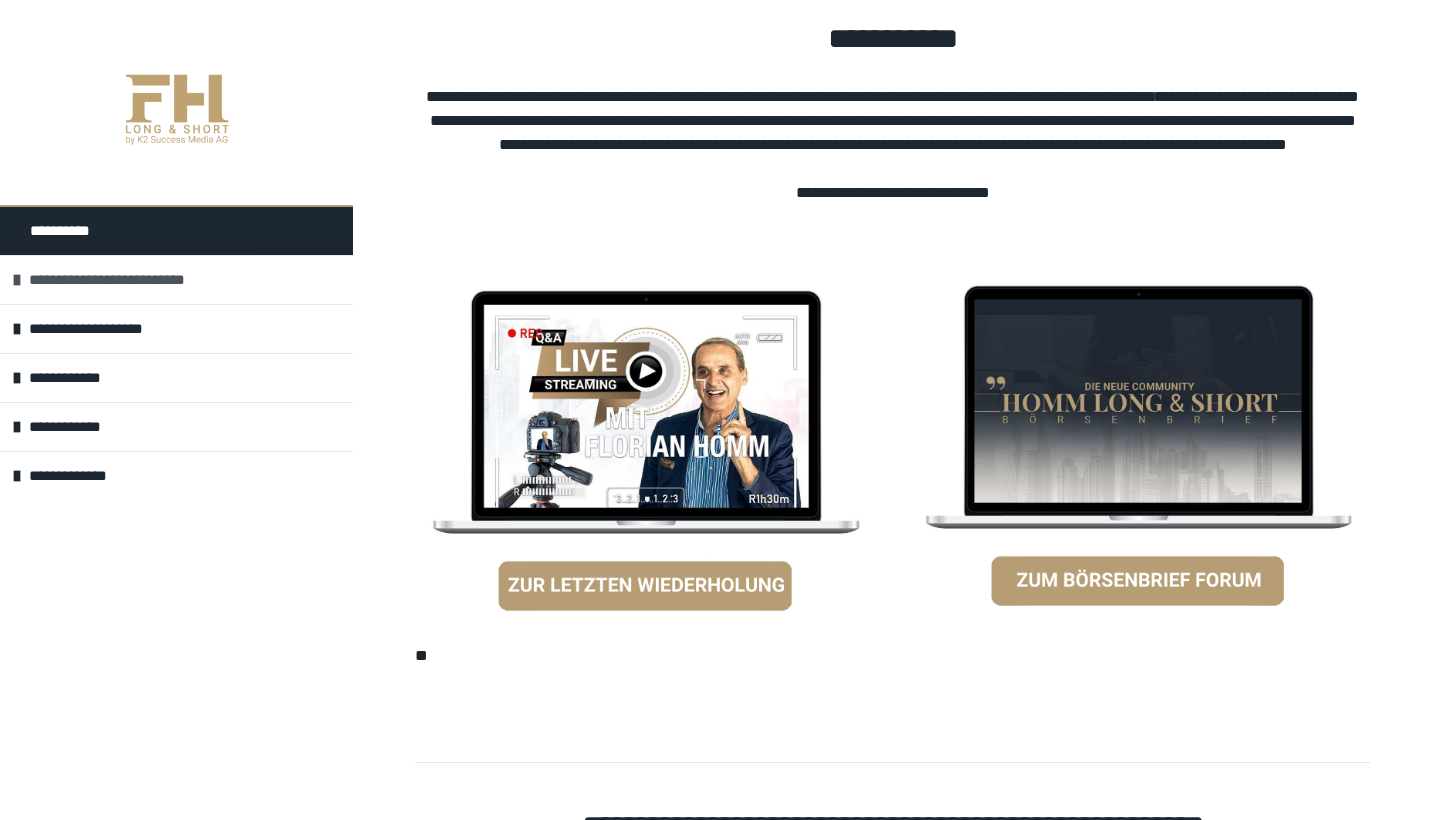 click at bounding box center [17, 280] 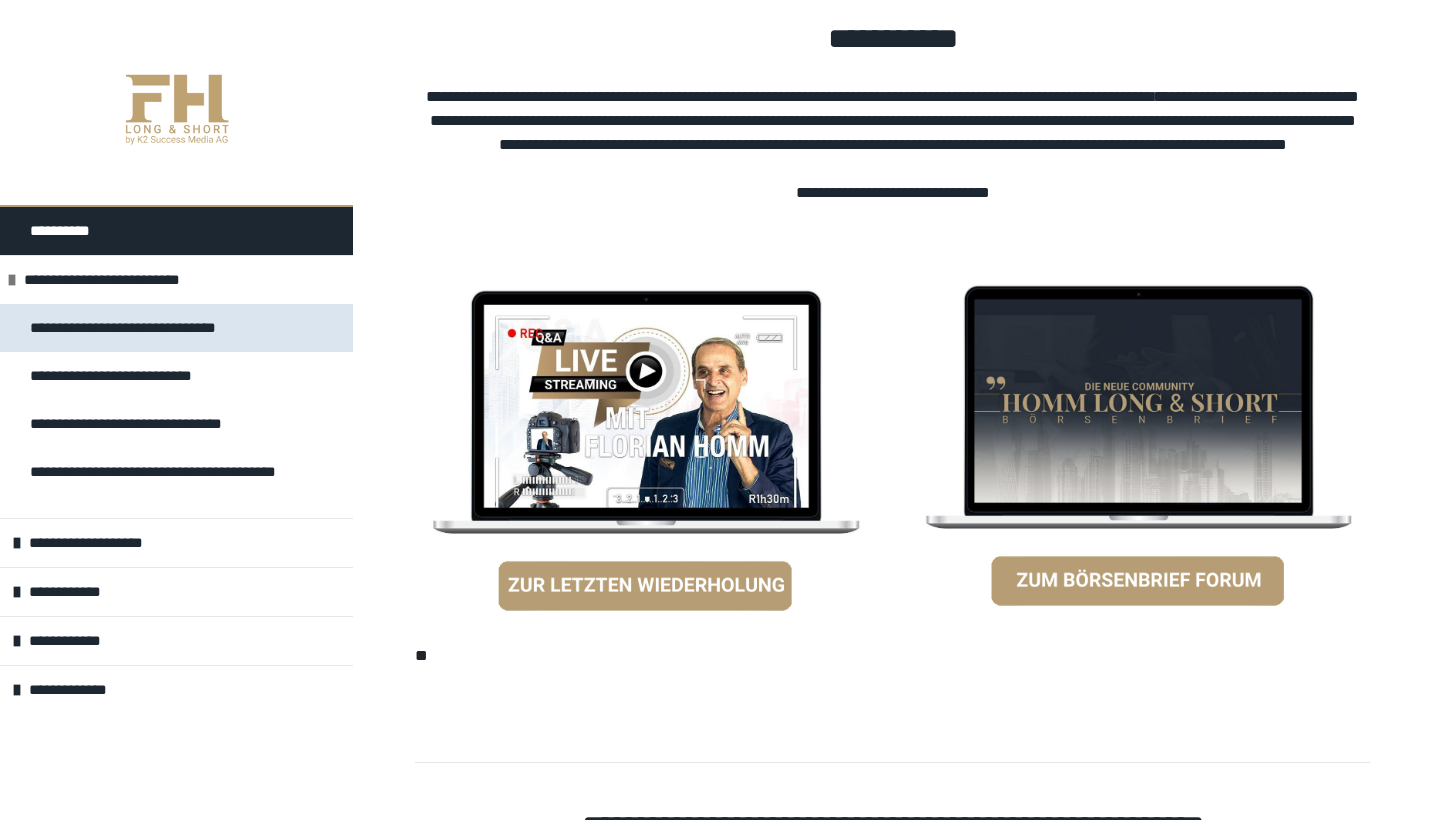click on "**********" at bounding box center (141, 328) 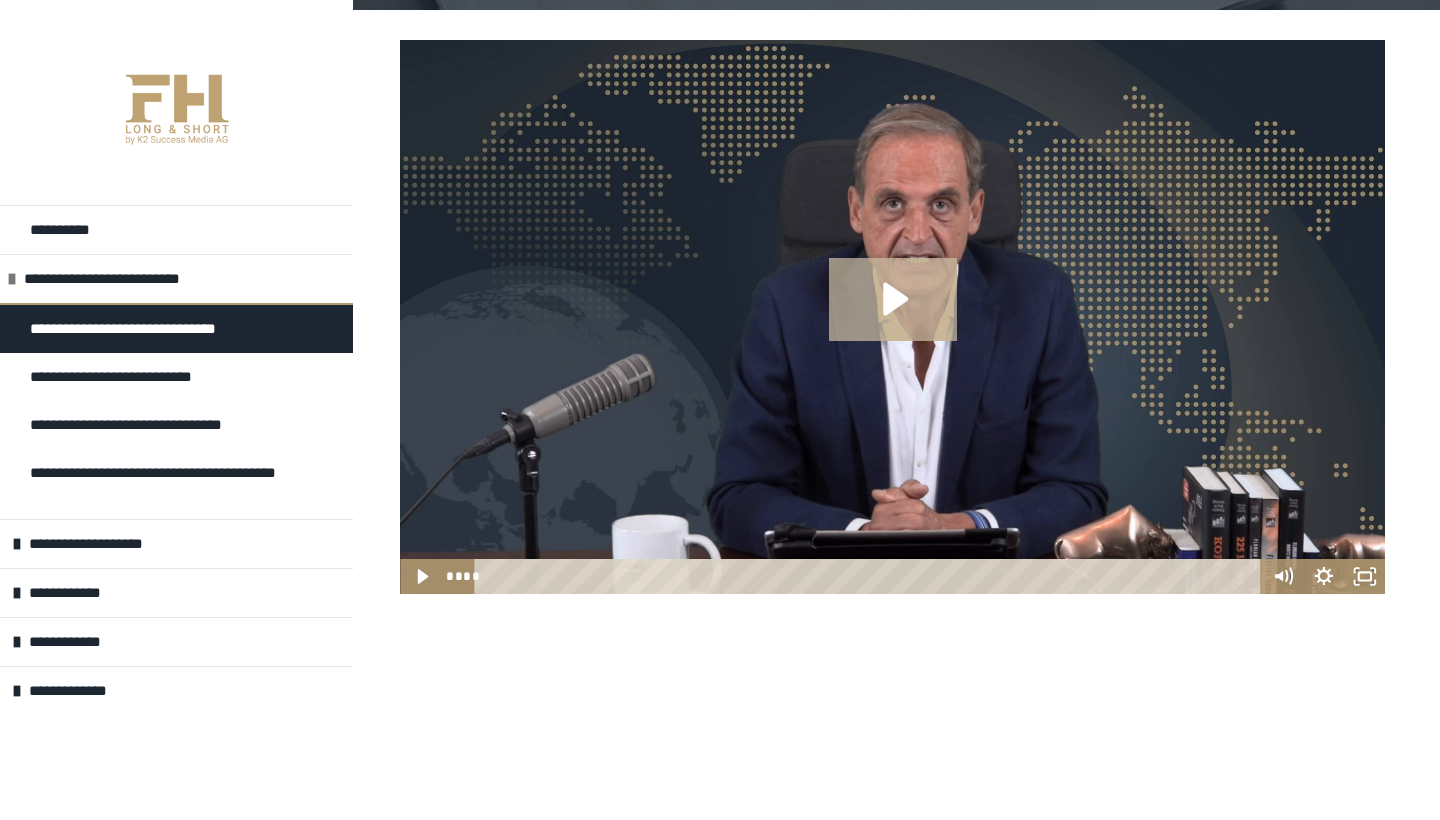 click 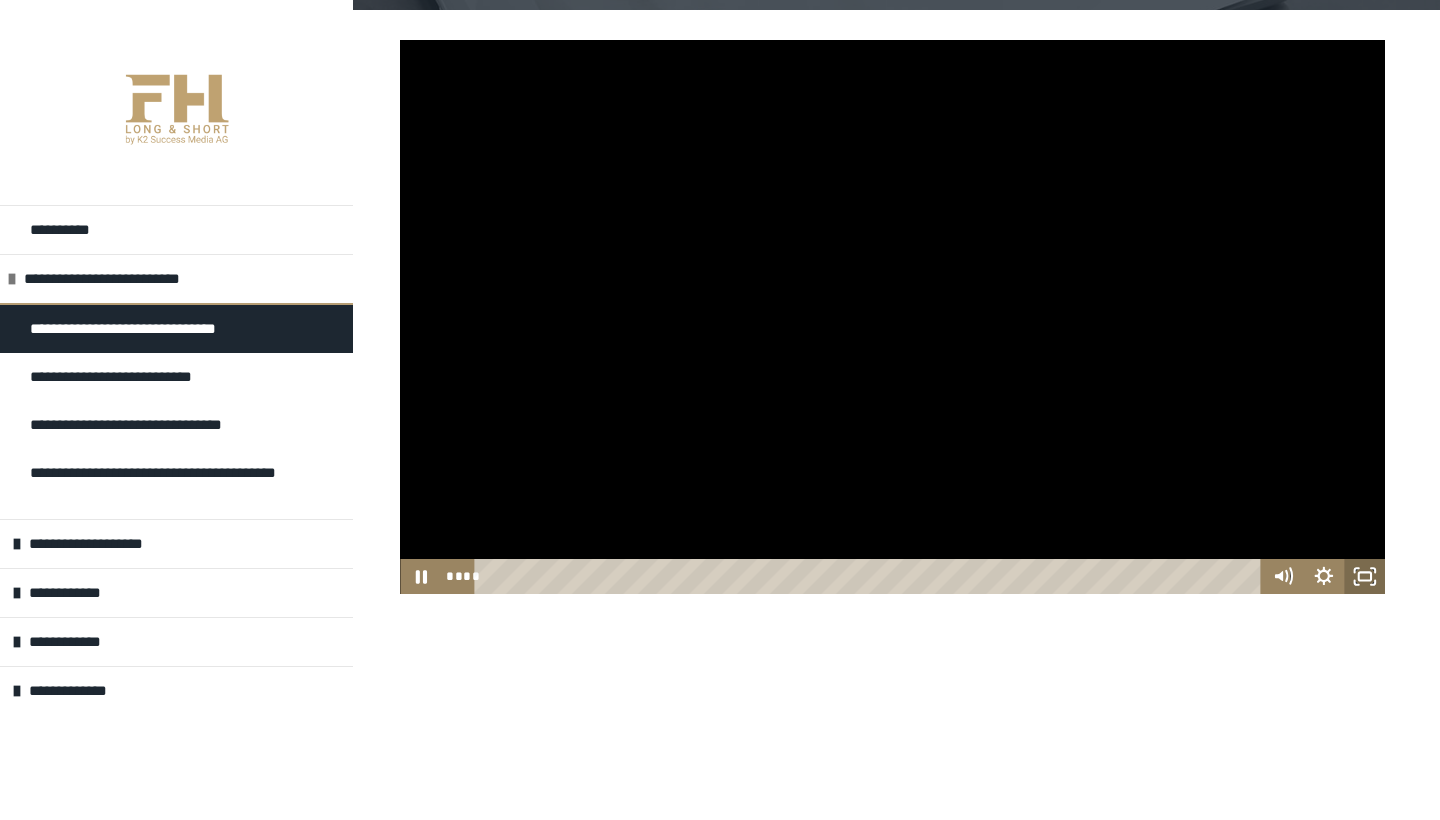 click 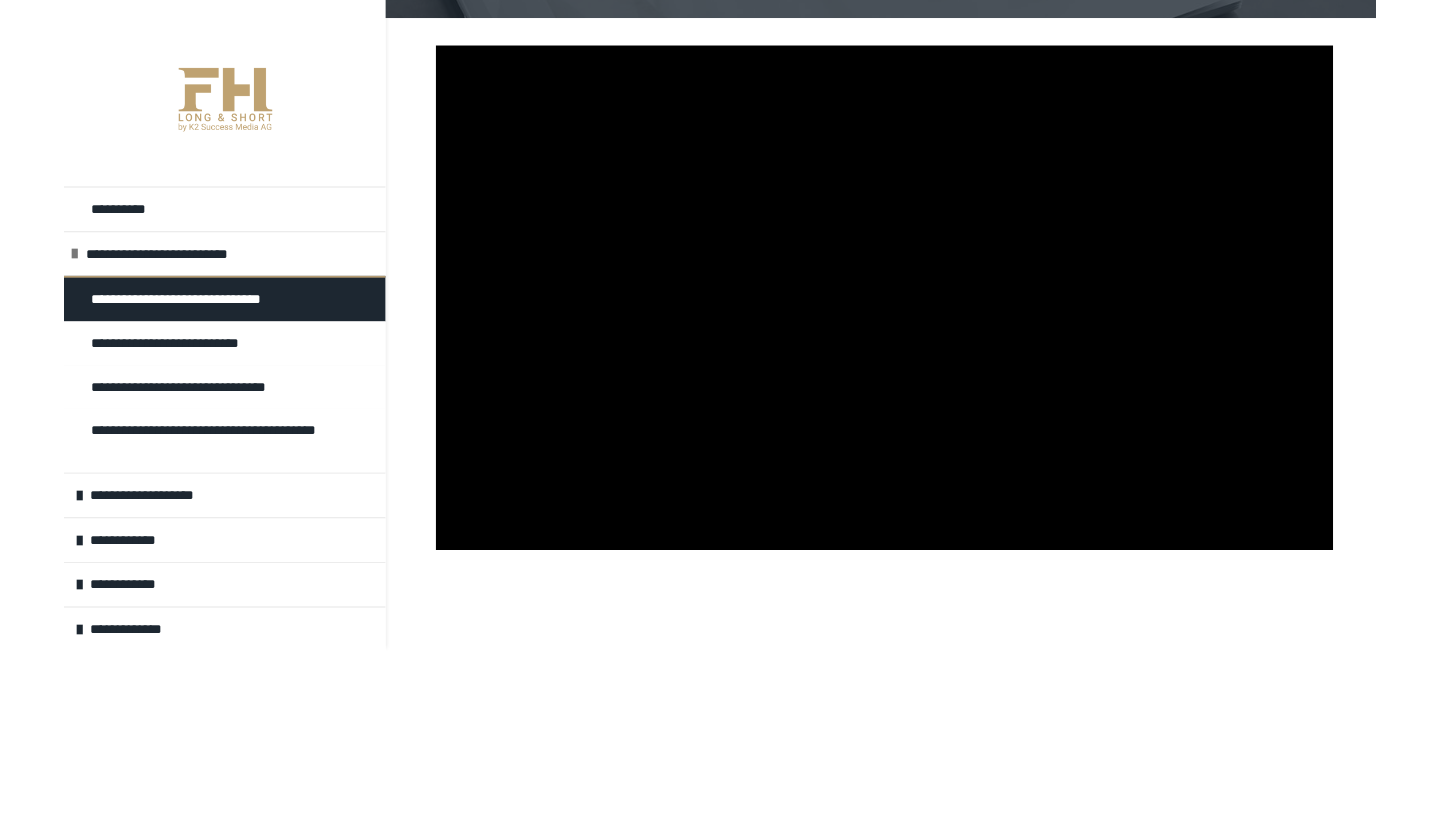 scroll, scrollTop: 361, scrollLeft: 0, axis: vertical 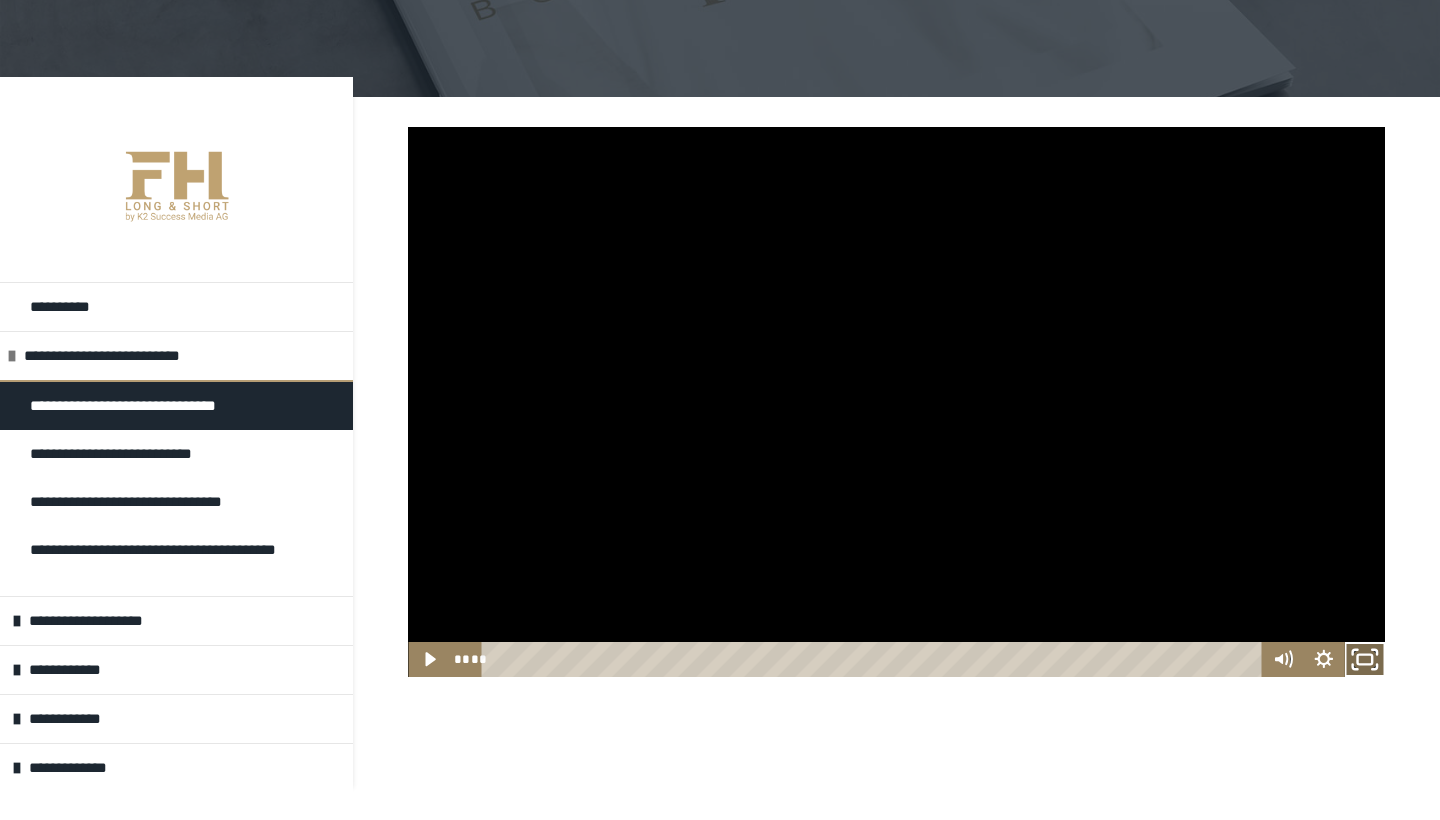 click 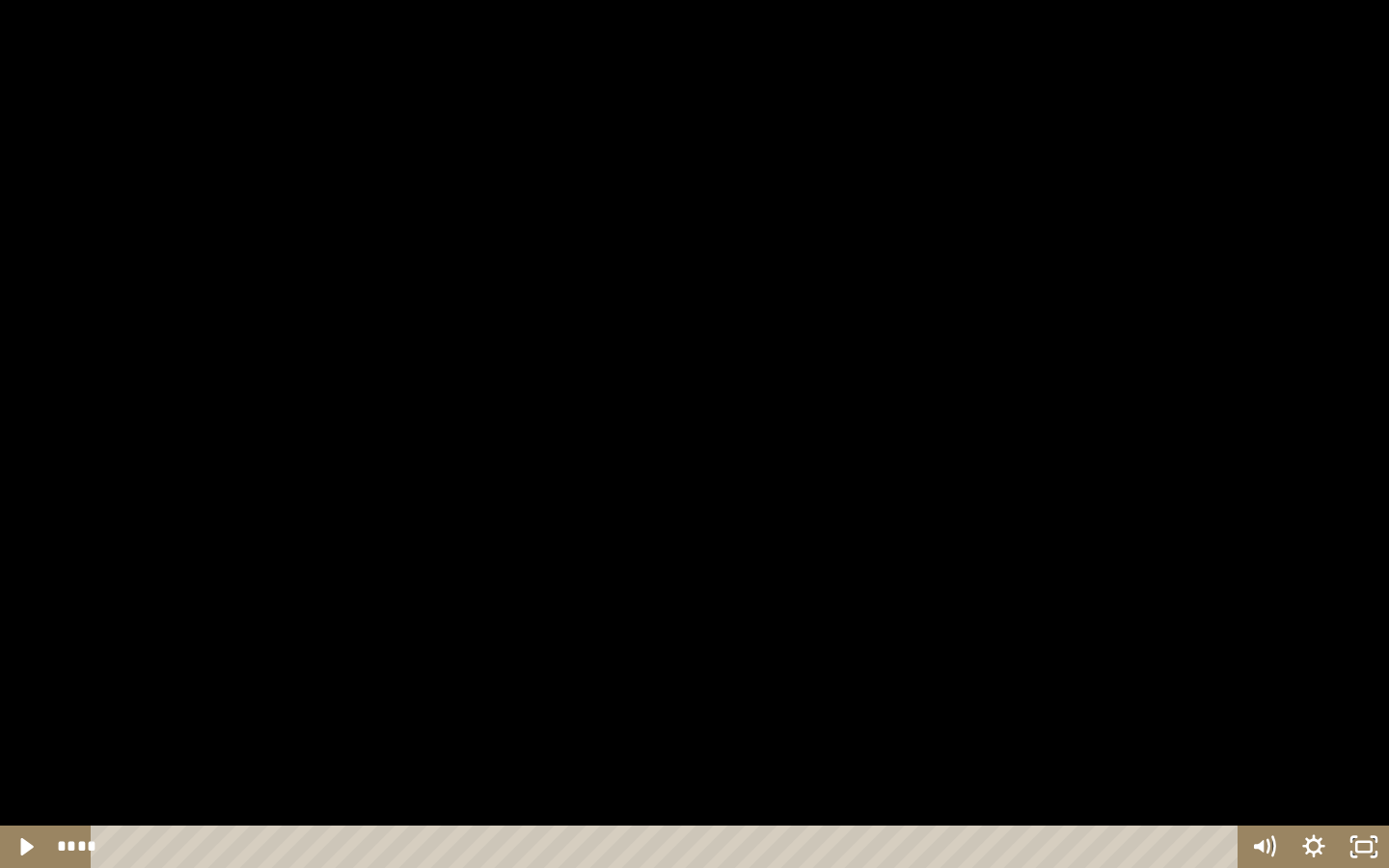 click at bounding box center (694, 434) 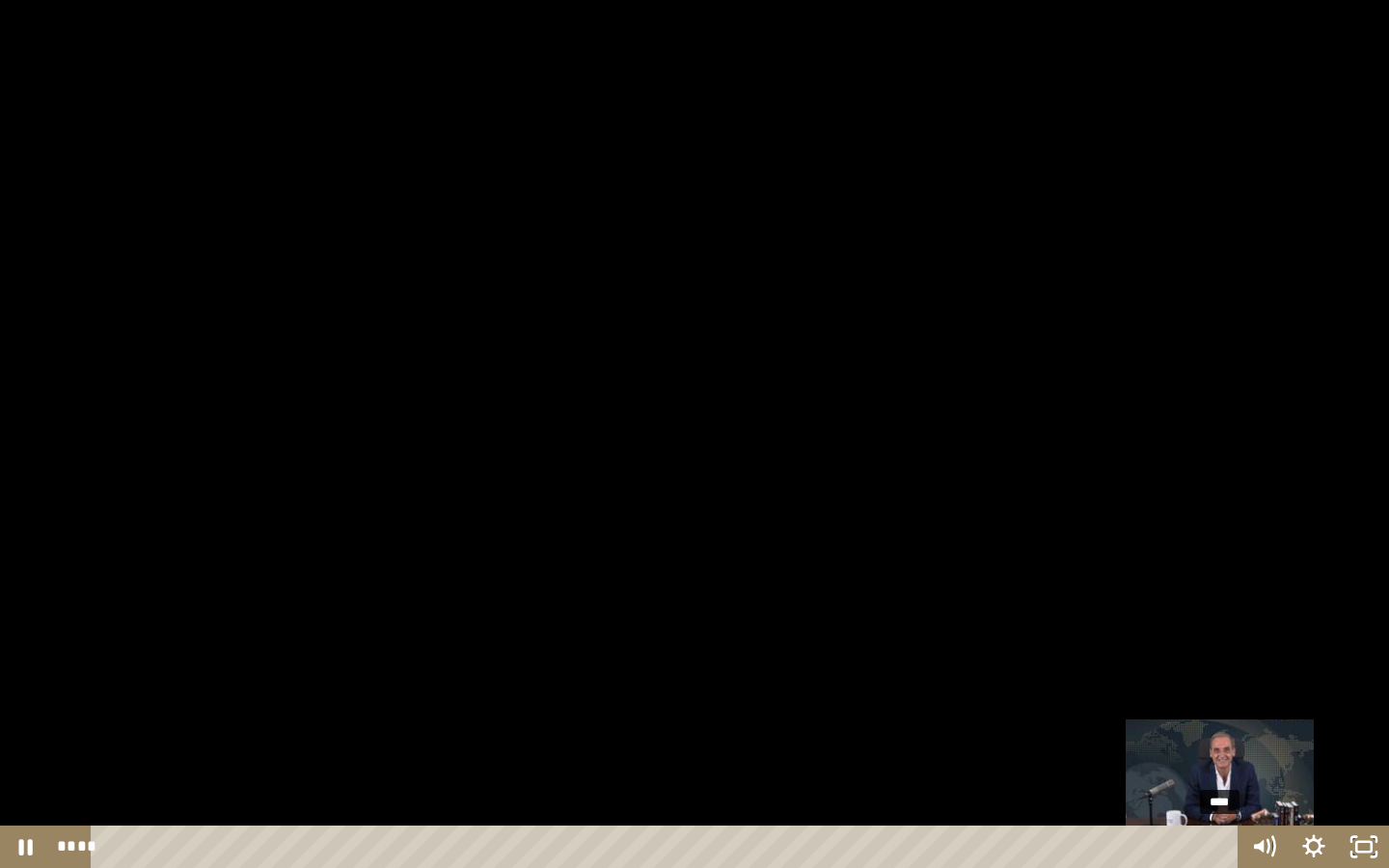 click on "****" at bounding box center [667, 847] 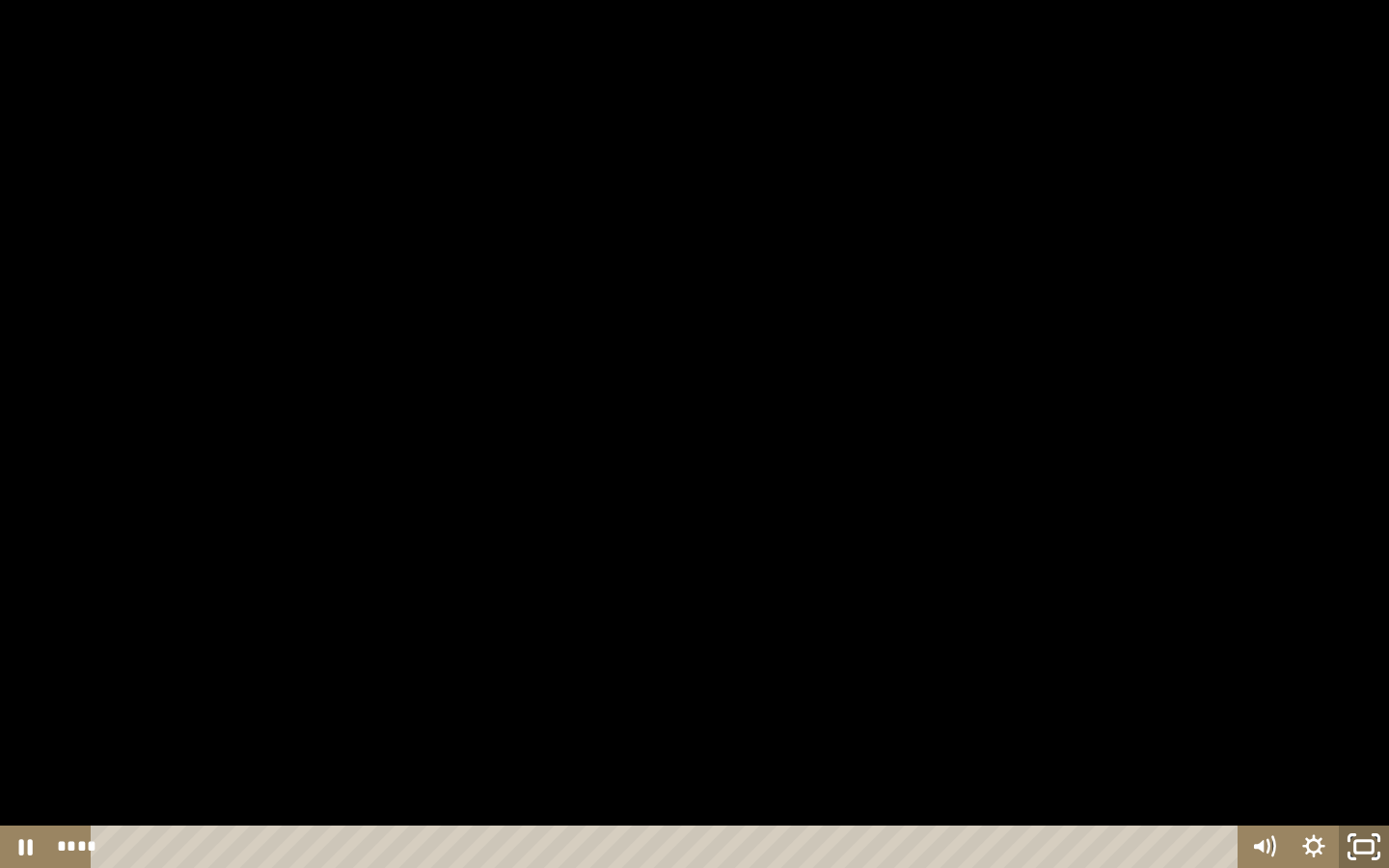 click 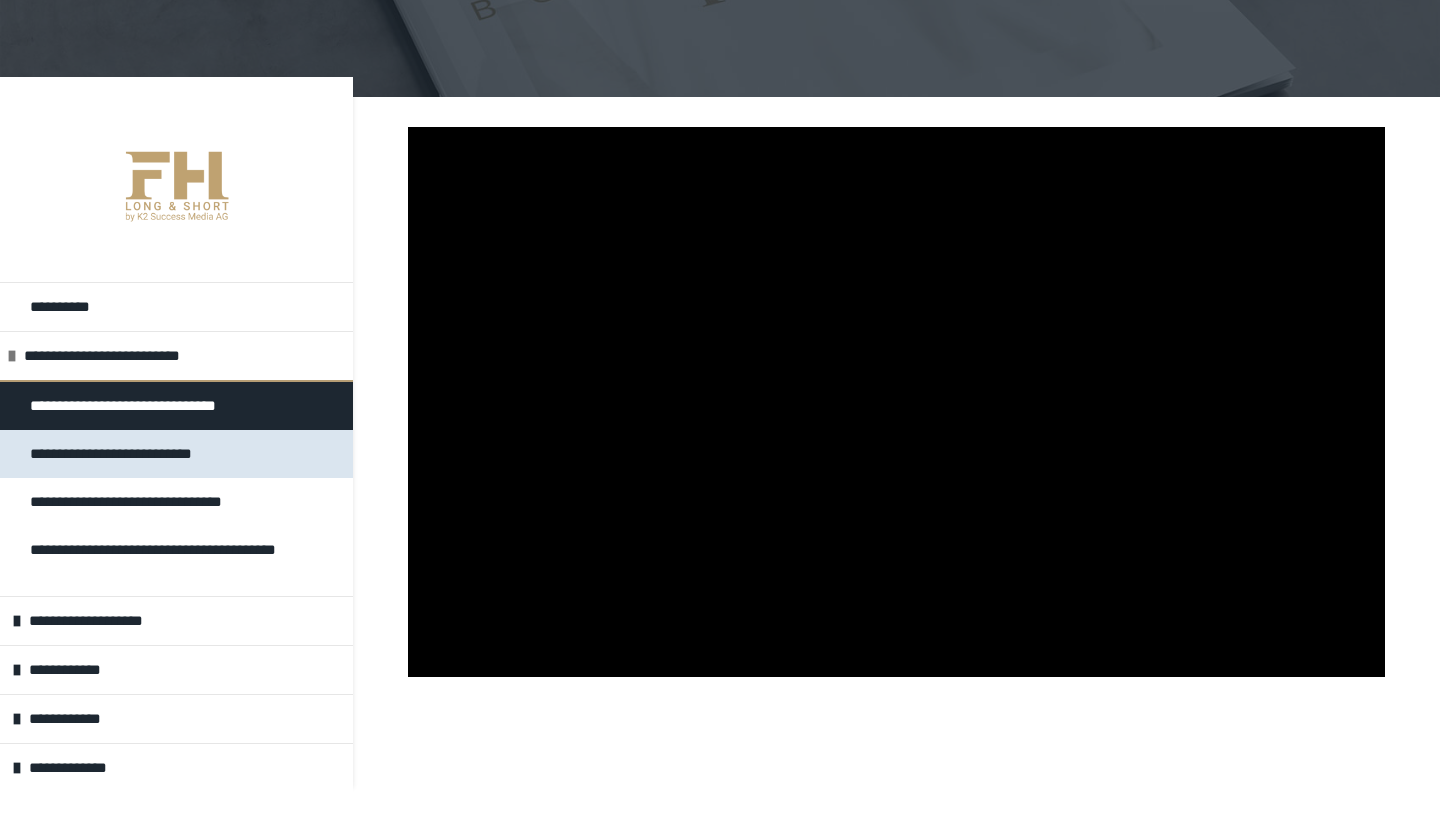click on "**********" at bounding box center [136, 454] 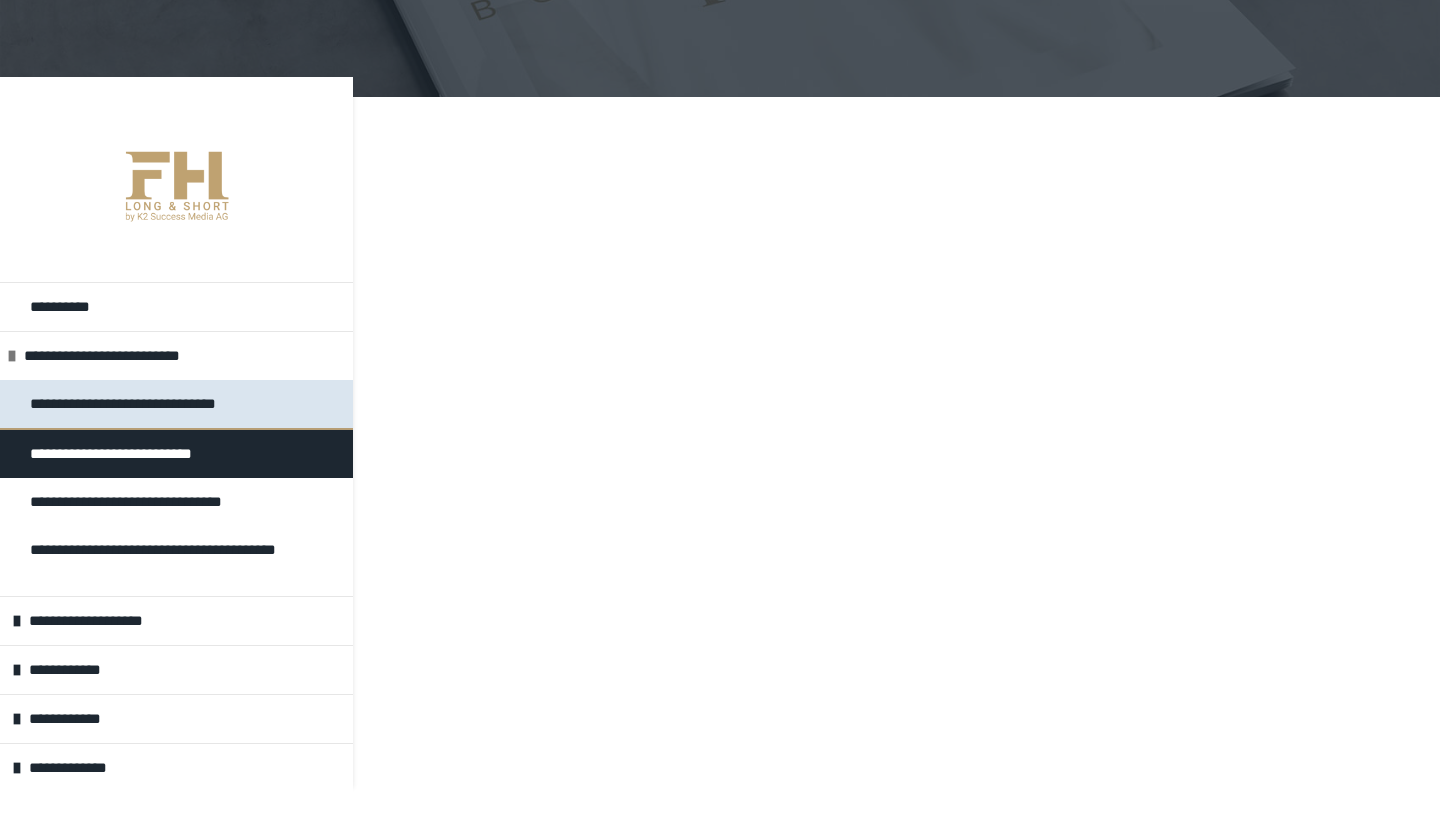 click on "**********" at bounding box center (141, 404) 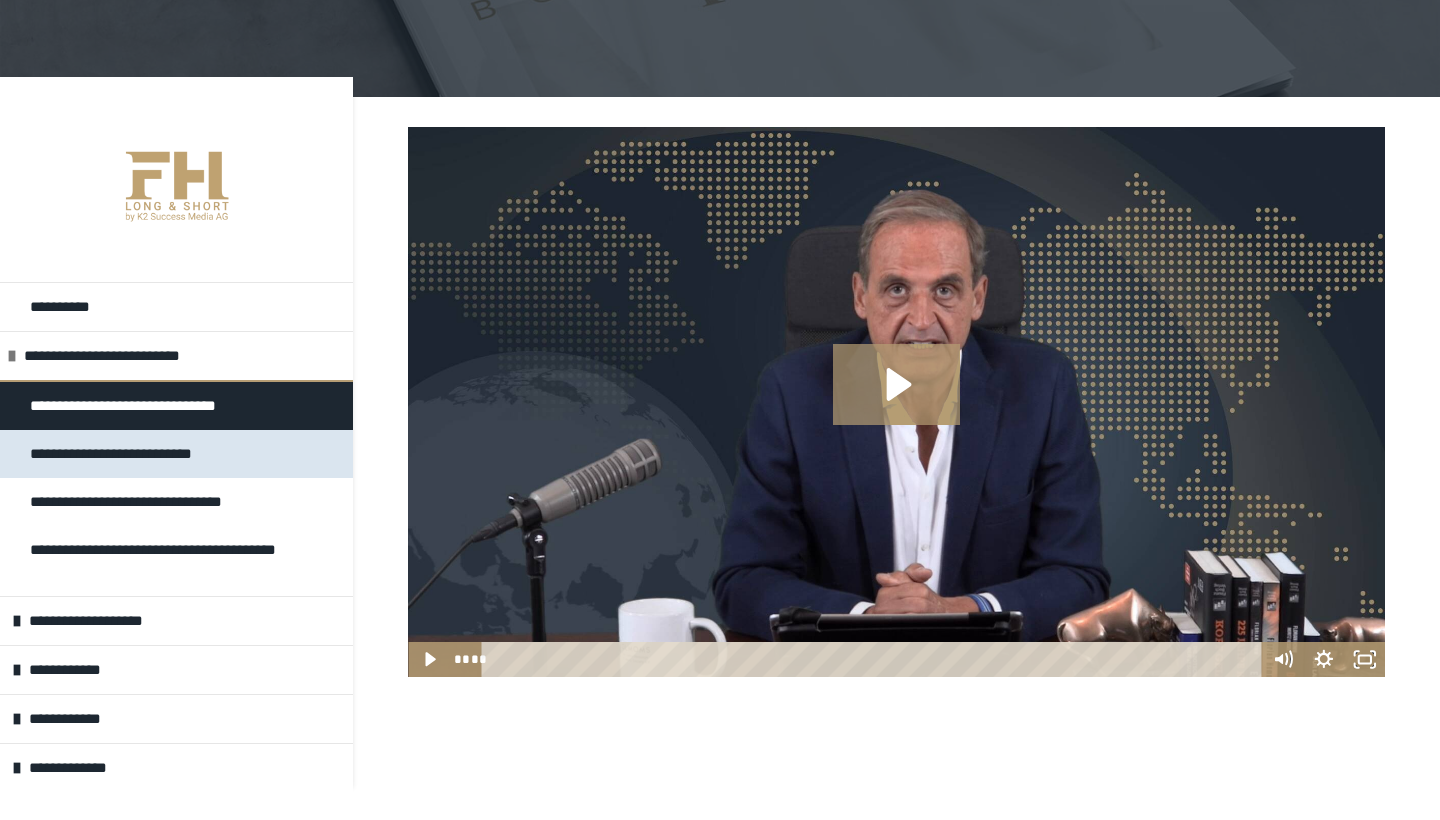 click on "**********" at bounding box center (136, 454) 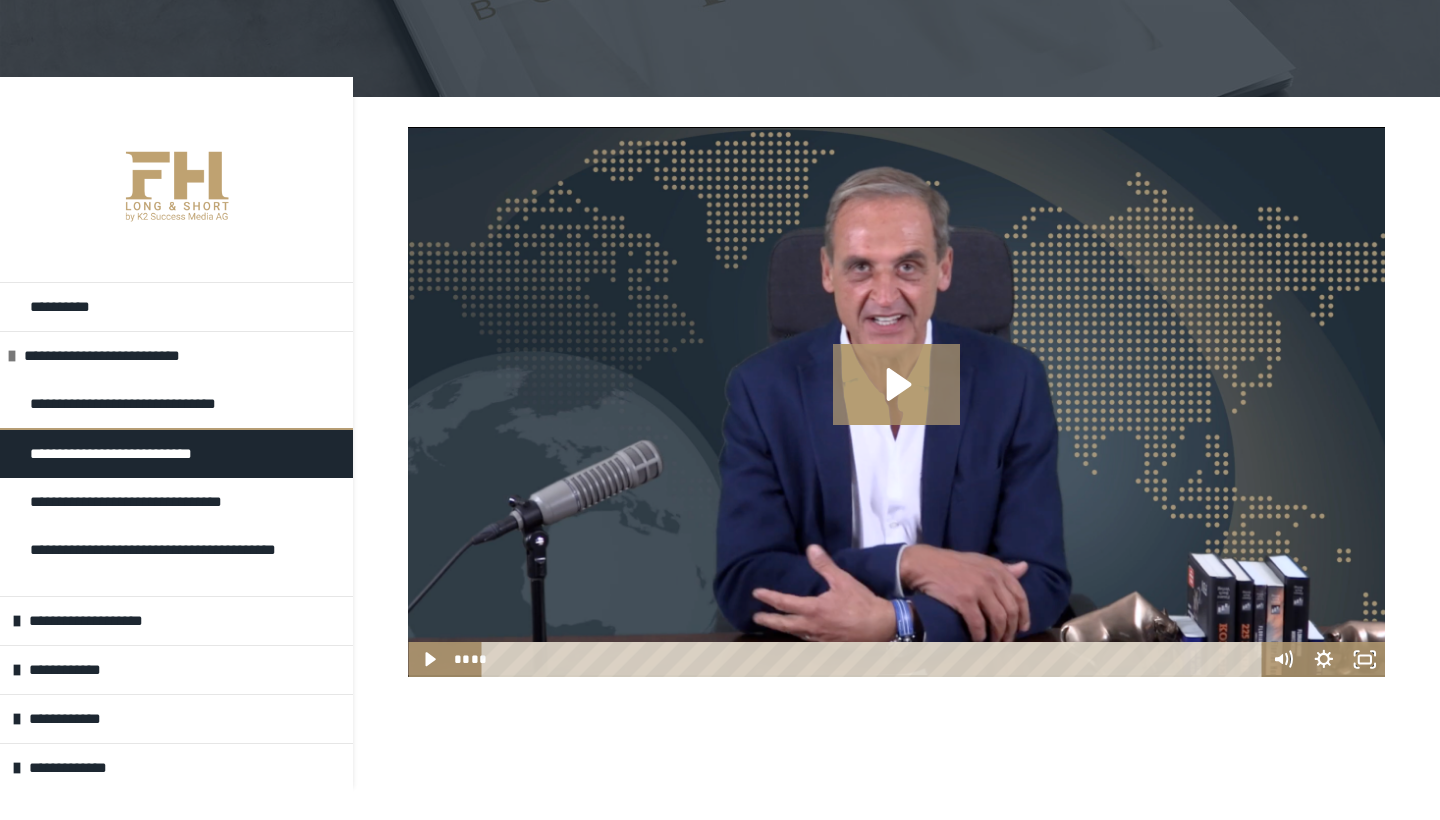 click at bounding box center (896, 402) 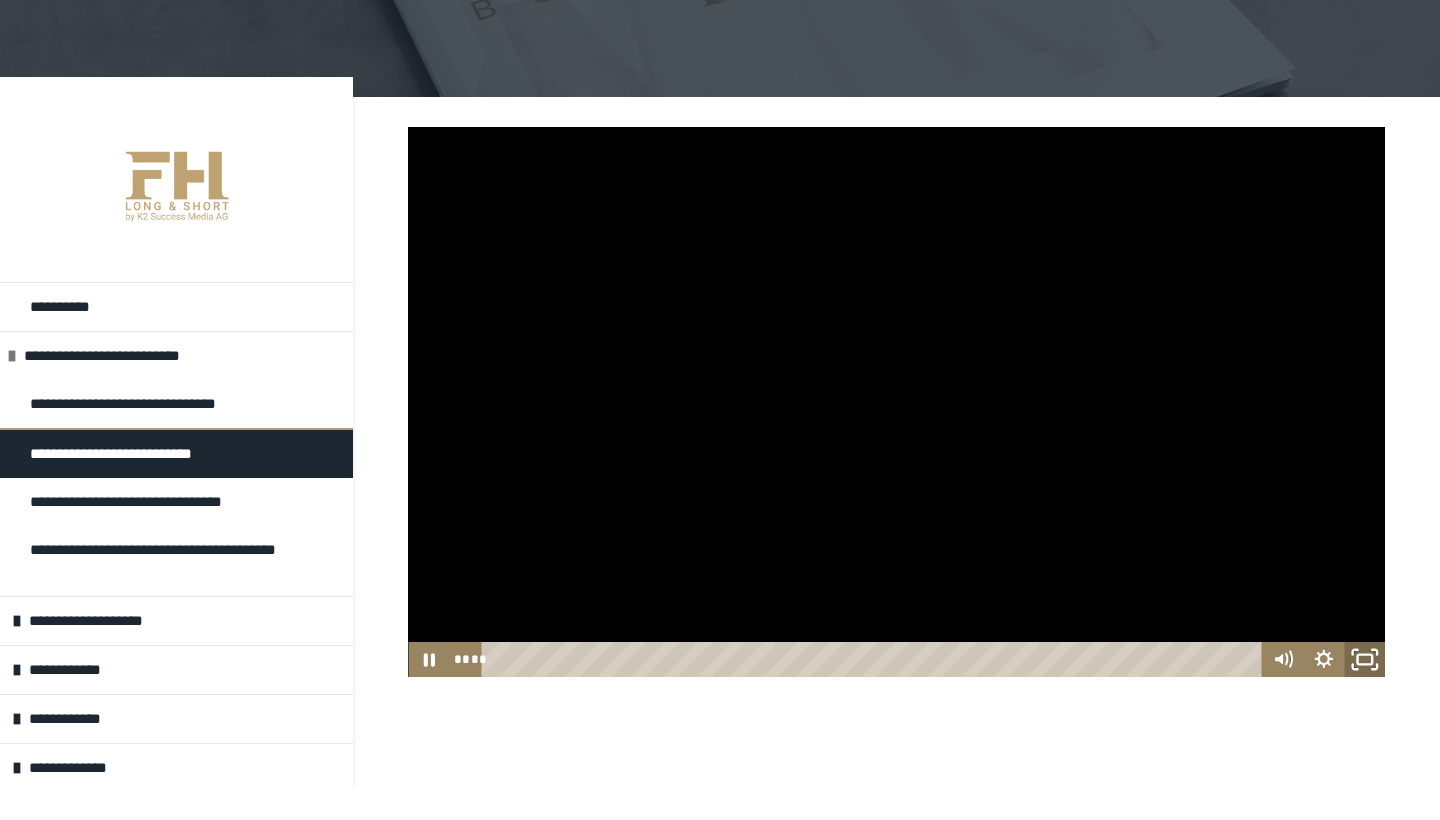 click 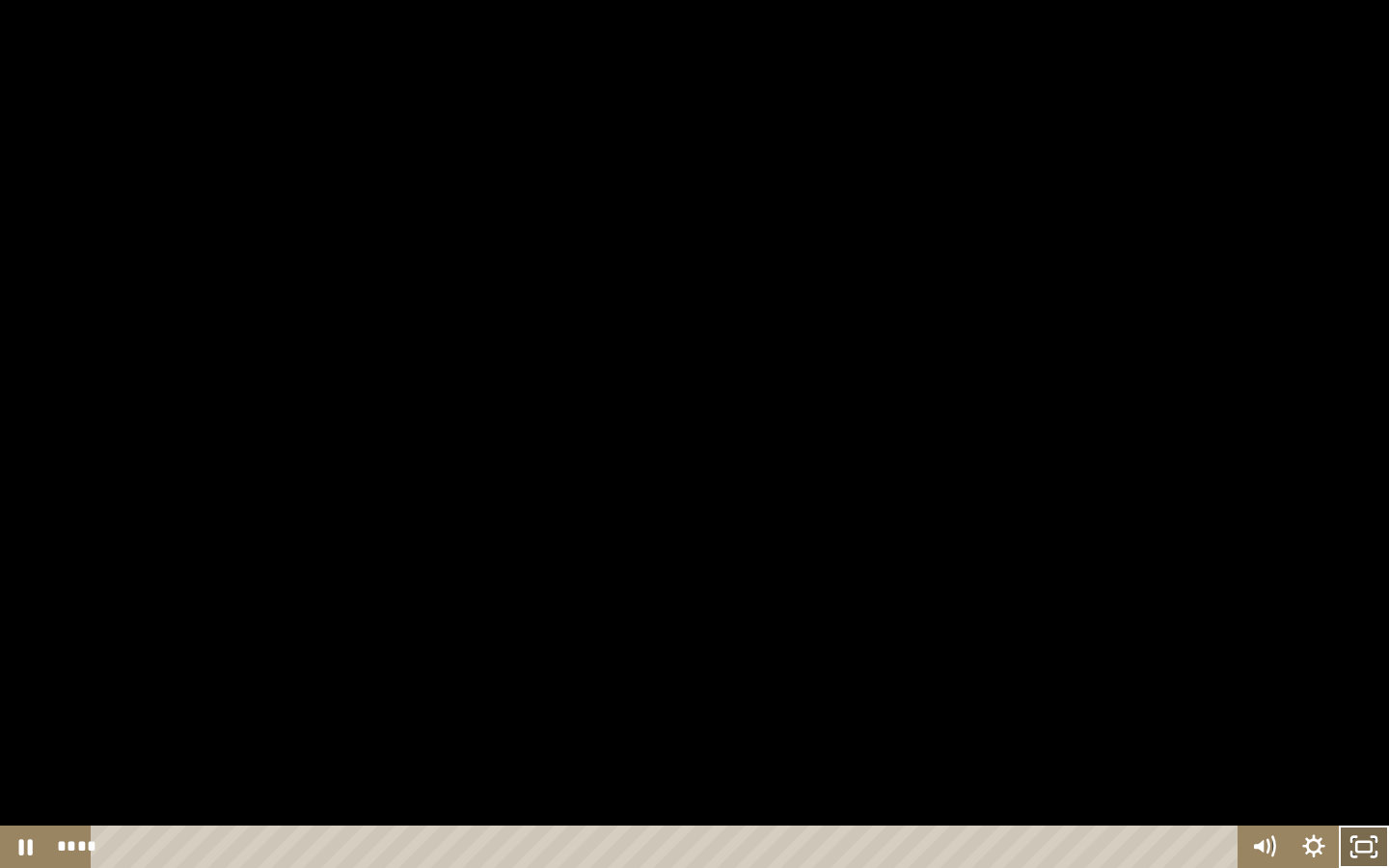 click 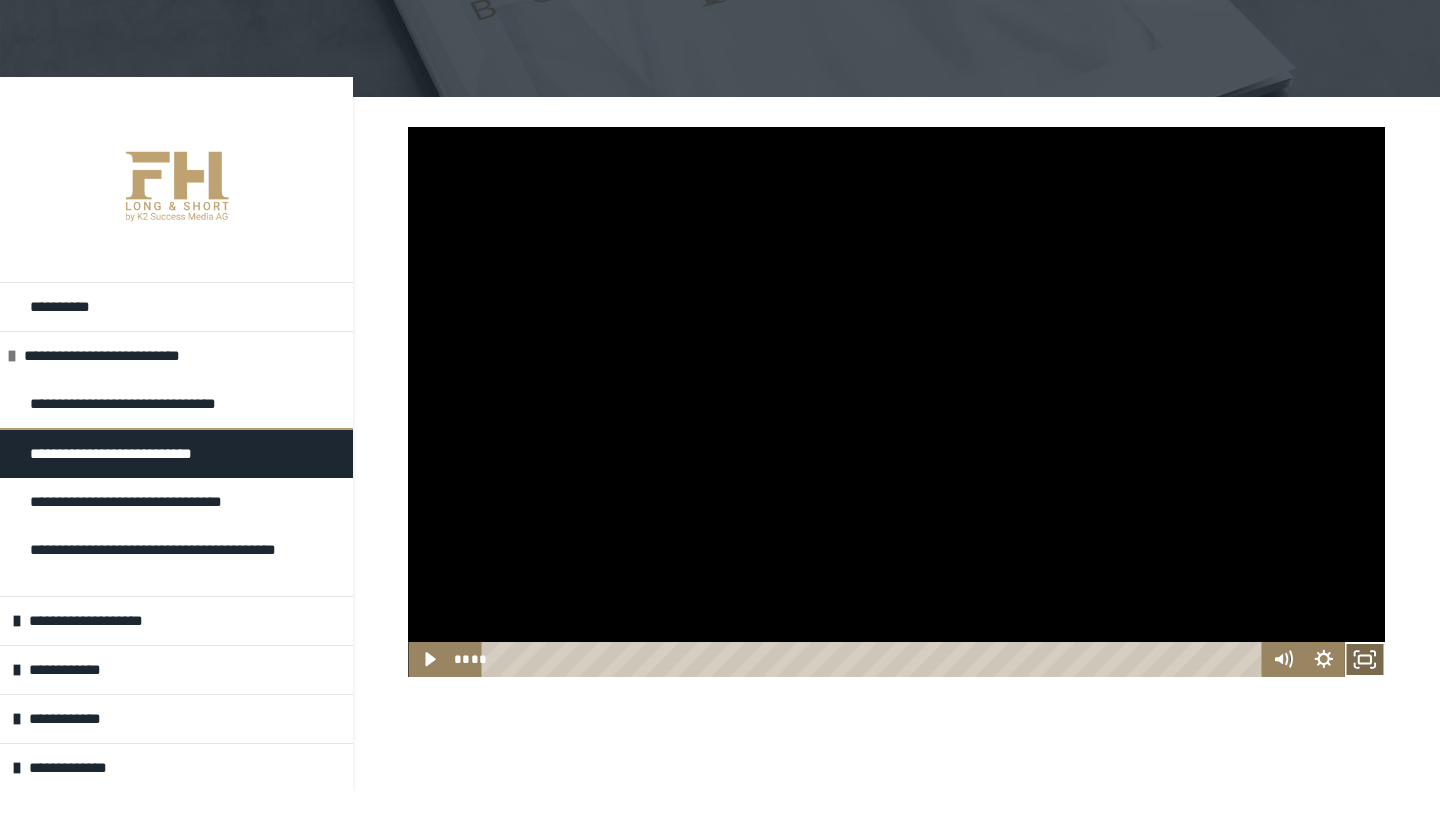click 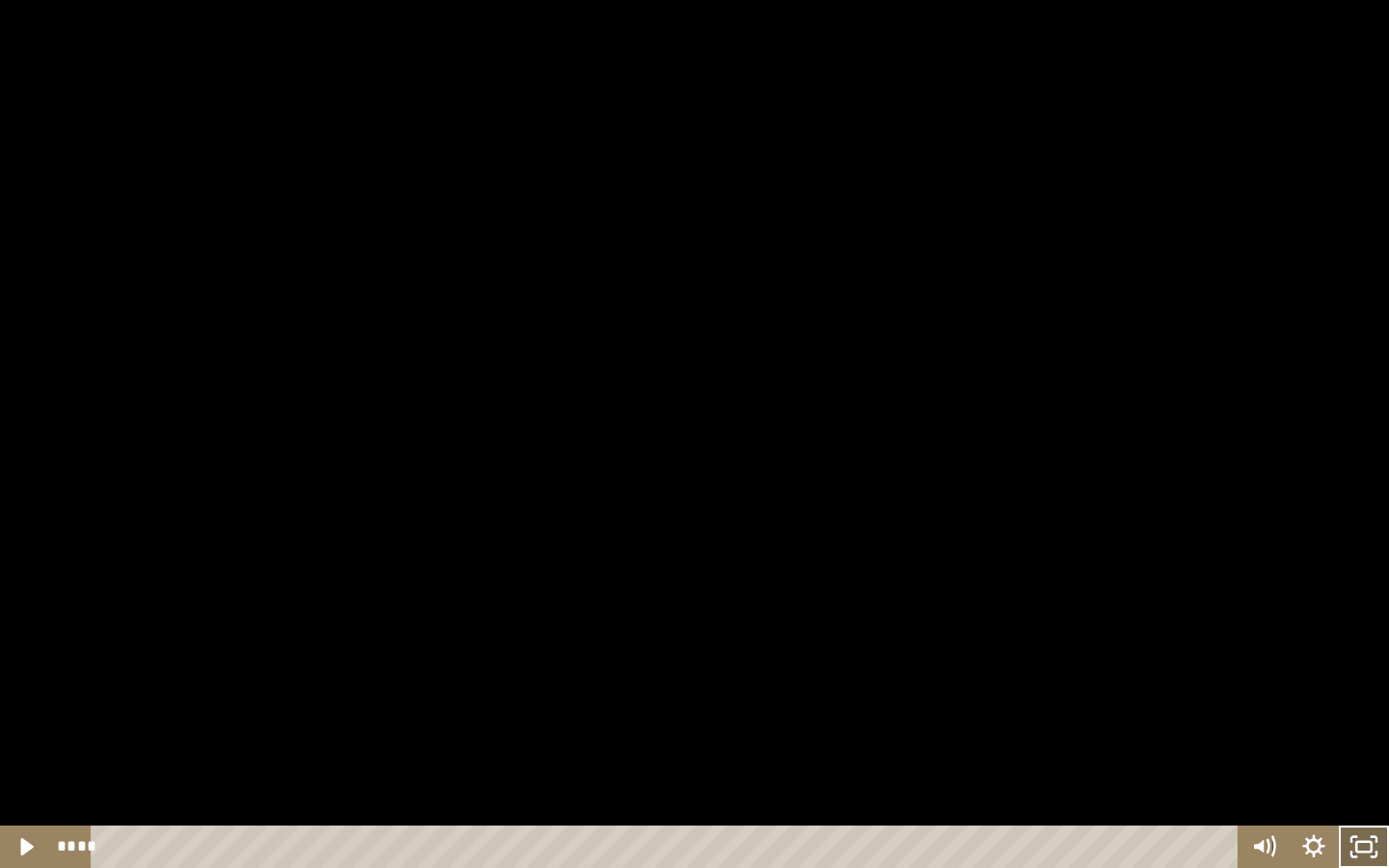 click 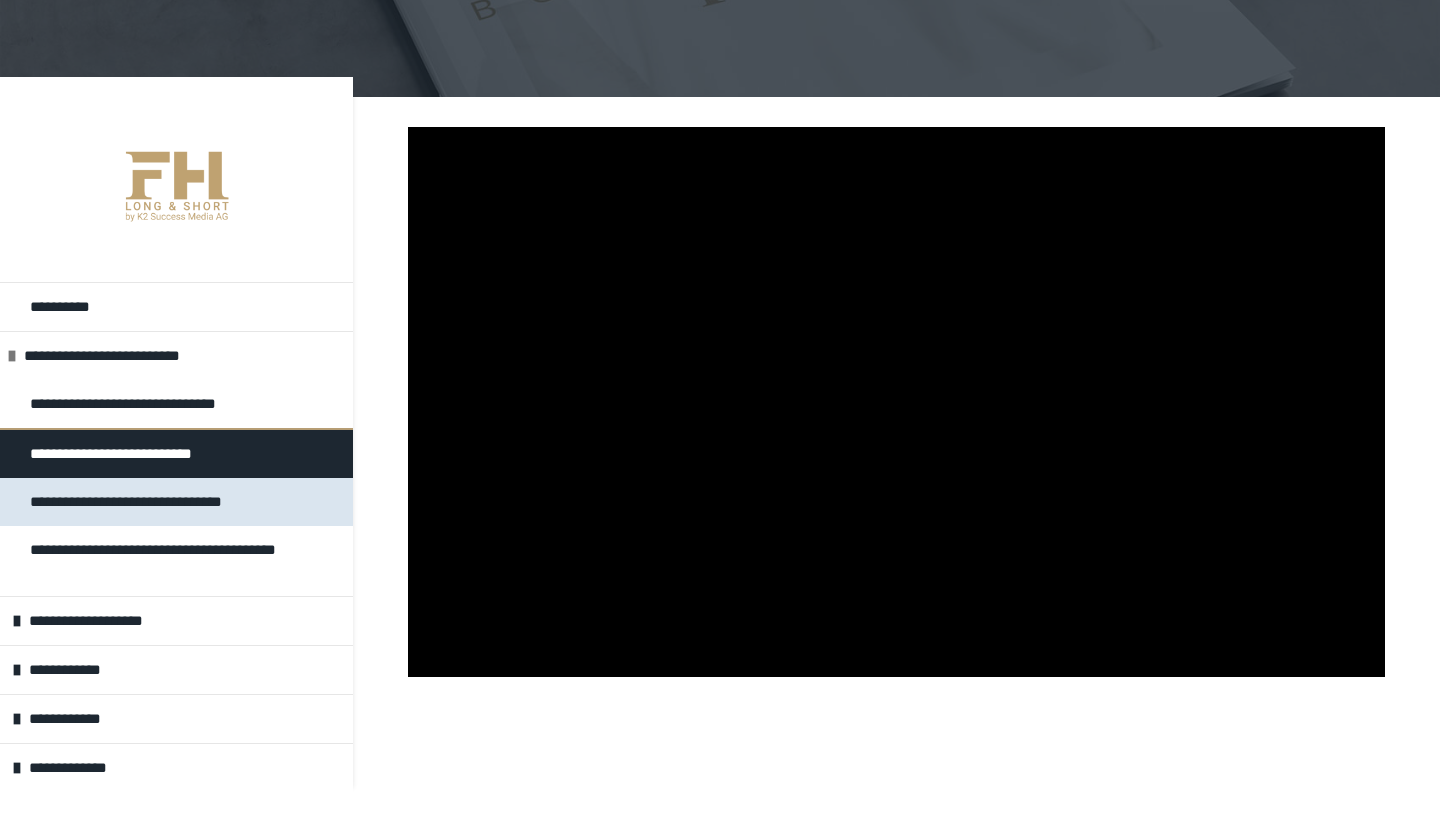 click on "**********" at bounding box center [135, 502] 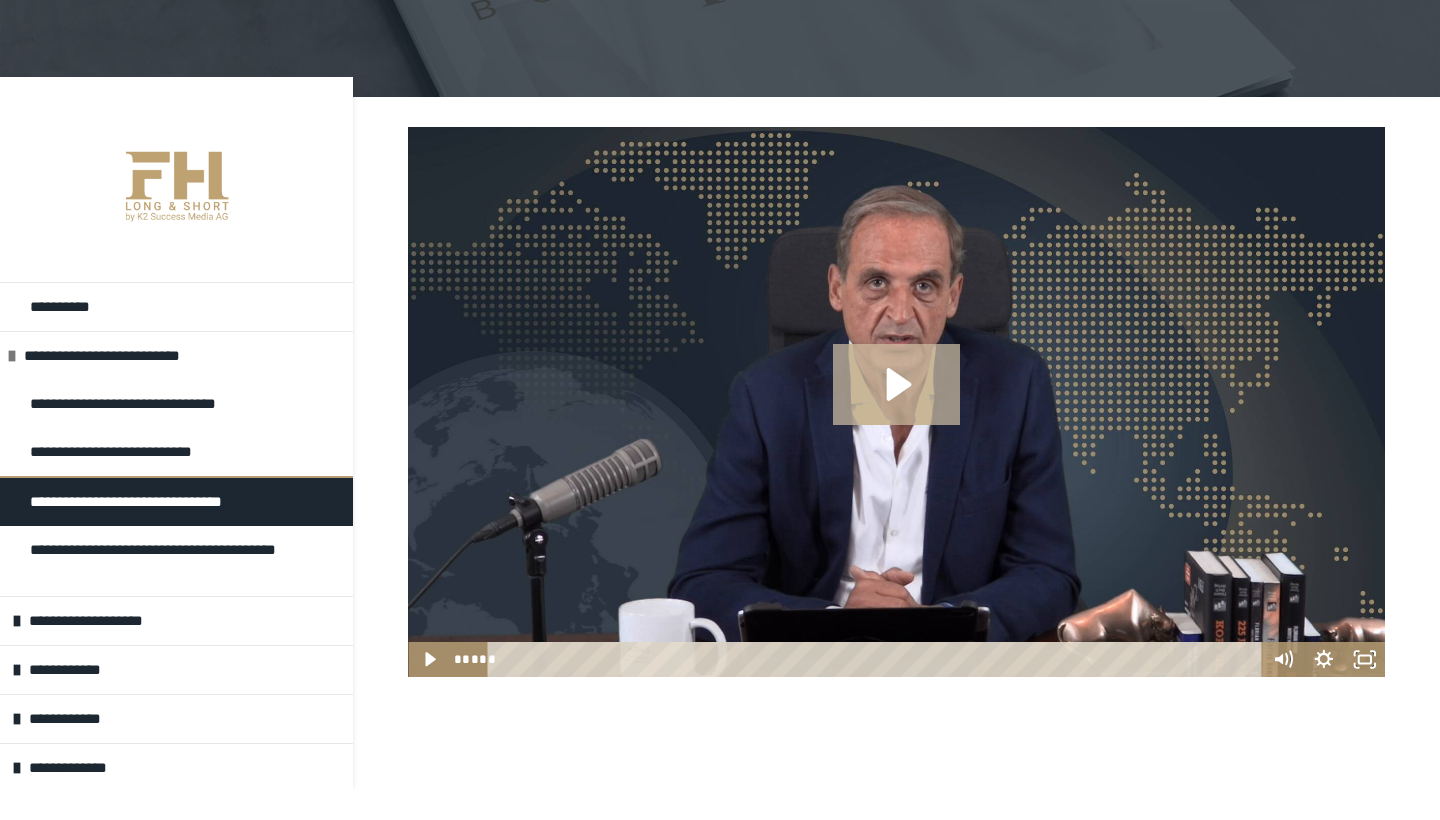 click 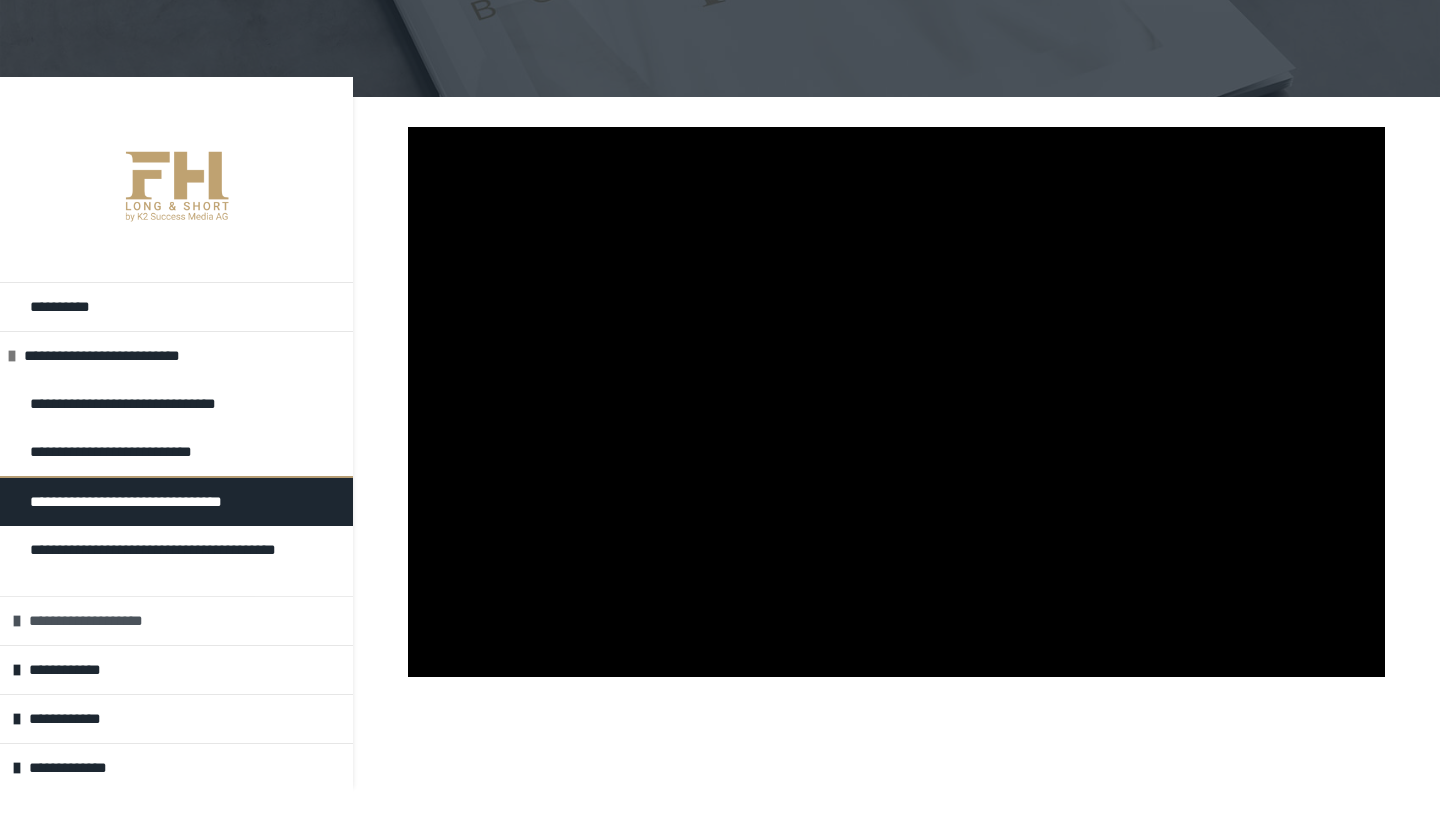 click on "**********" at bounding box center (97, 621) 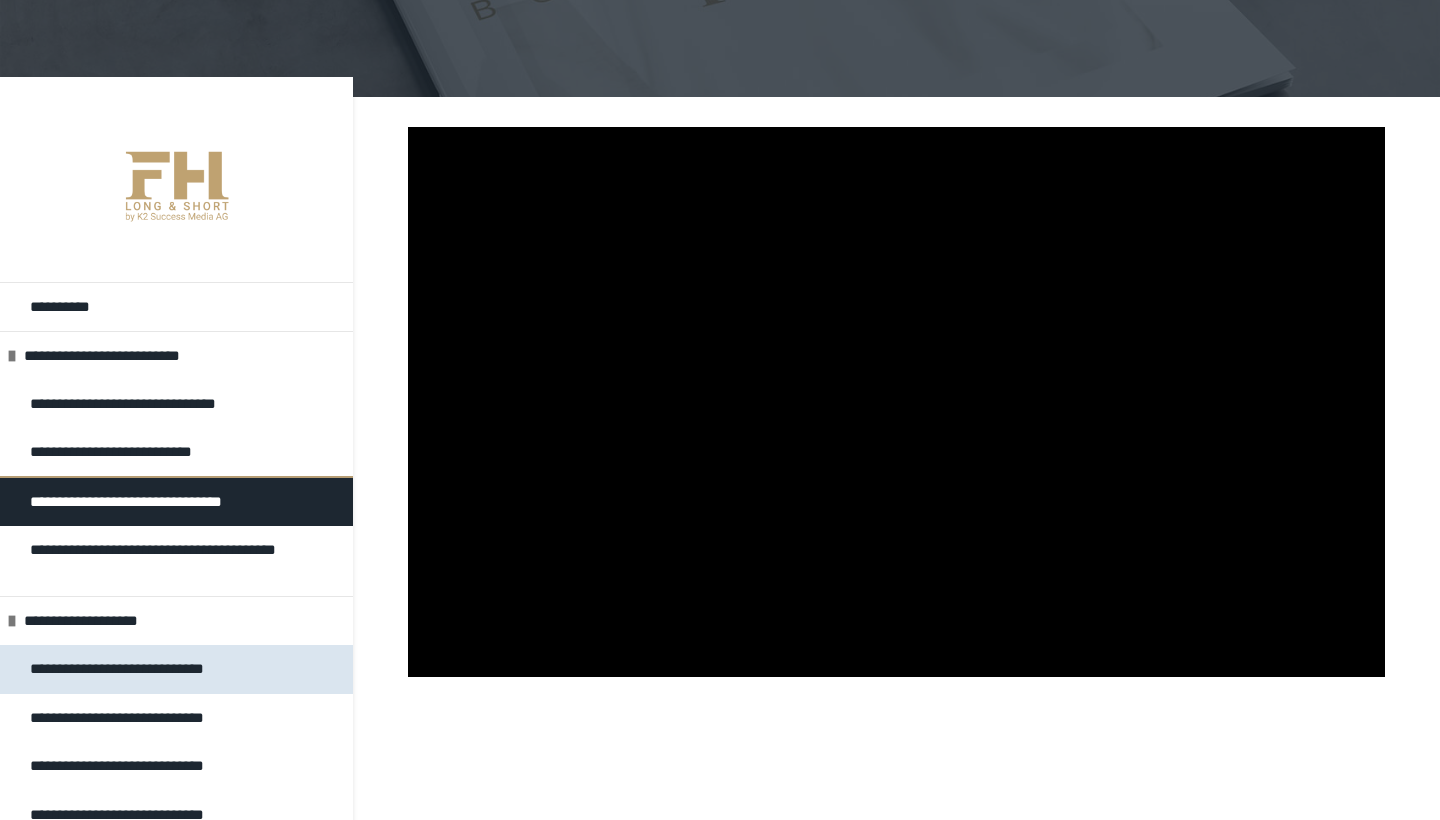 click on "**********" at bounding box center [176, 8253] 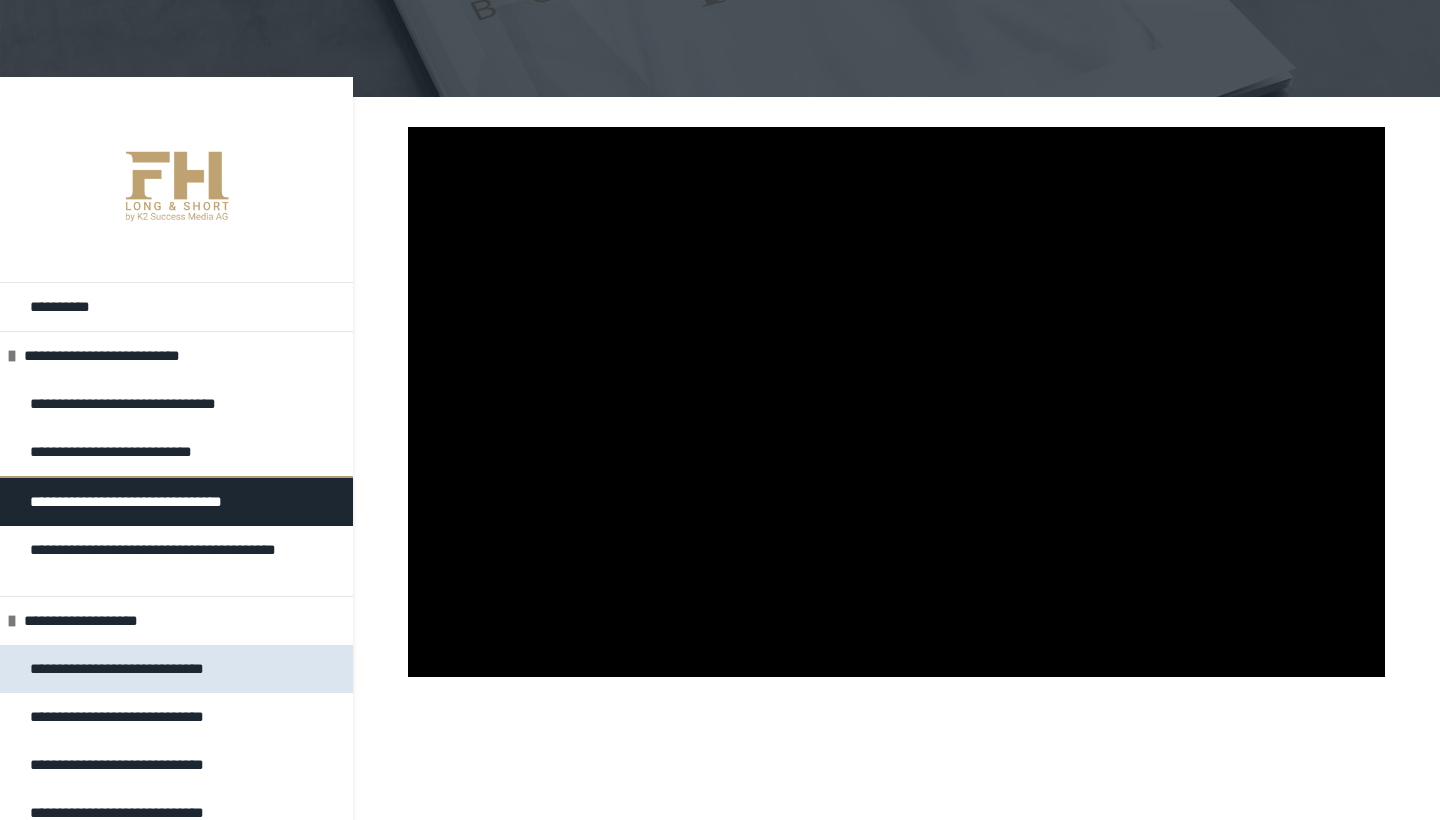 click on "**********" at bounding box center [176, 669] 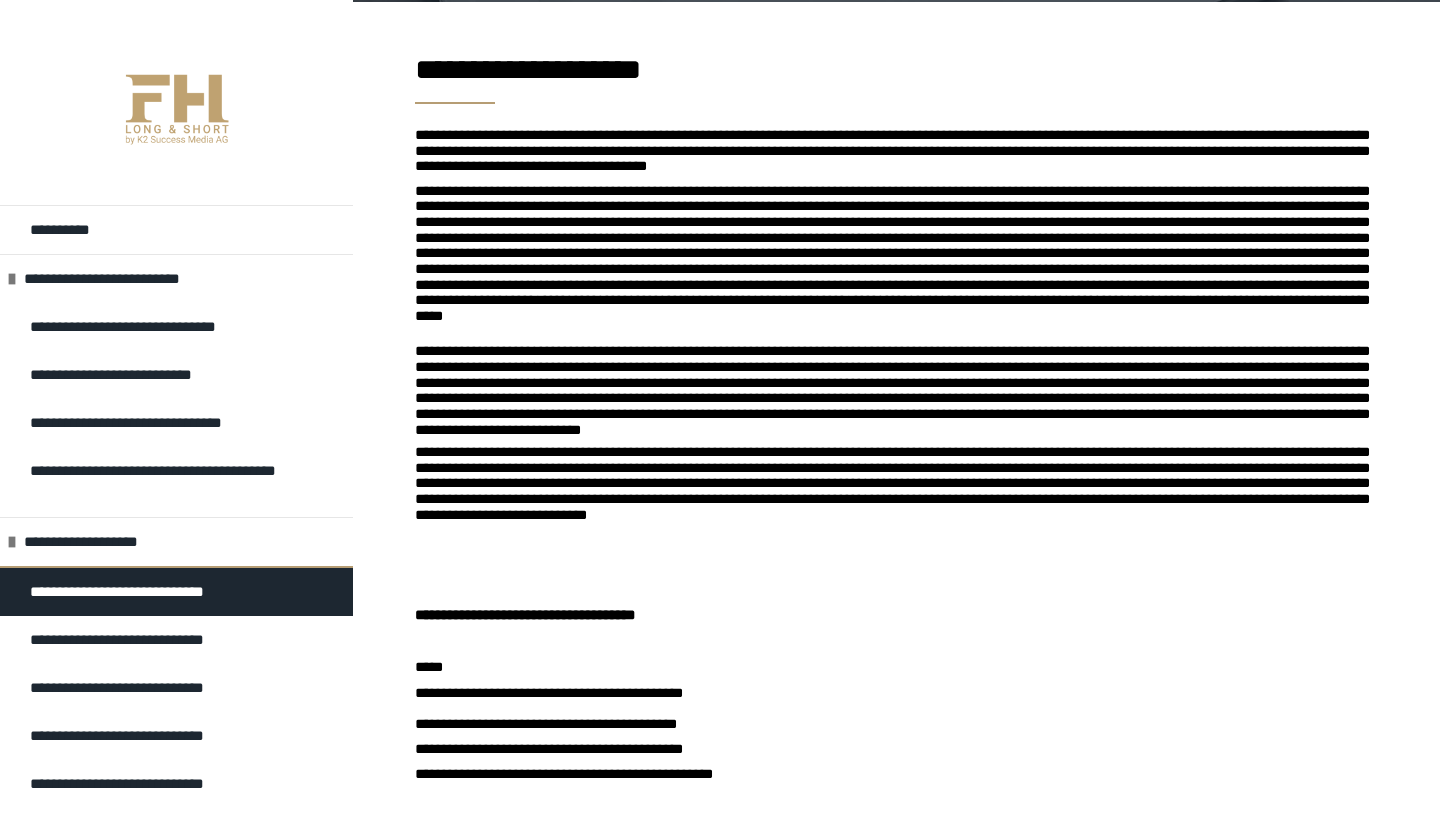 scroll, scrollTop: 368, scrollLeft: 0, axis: vertical 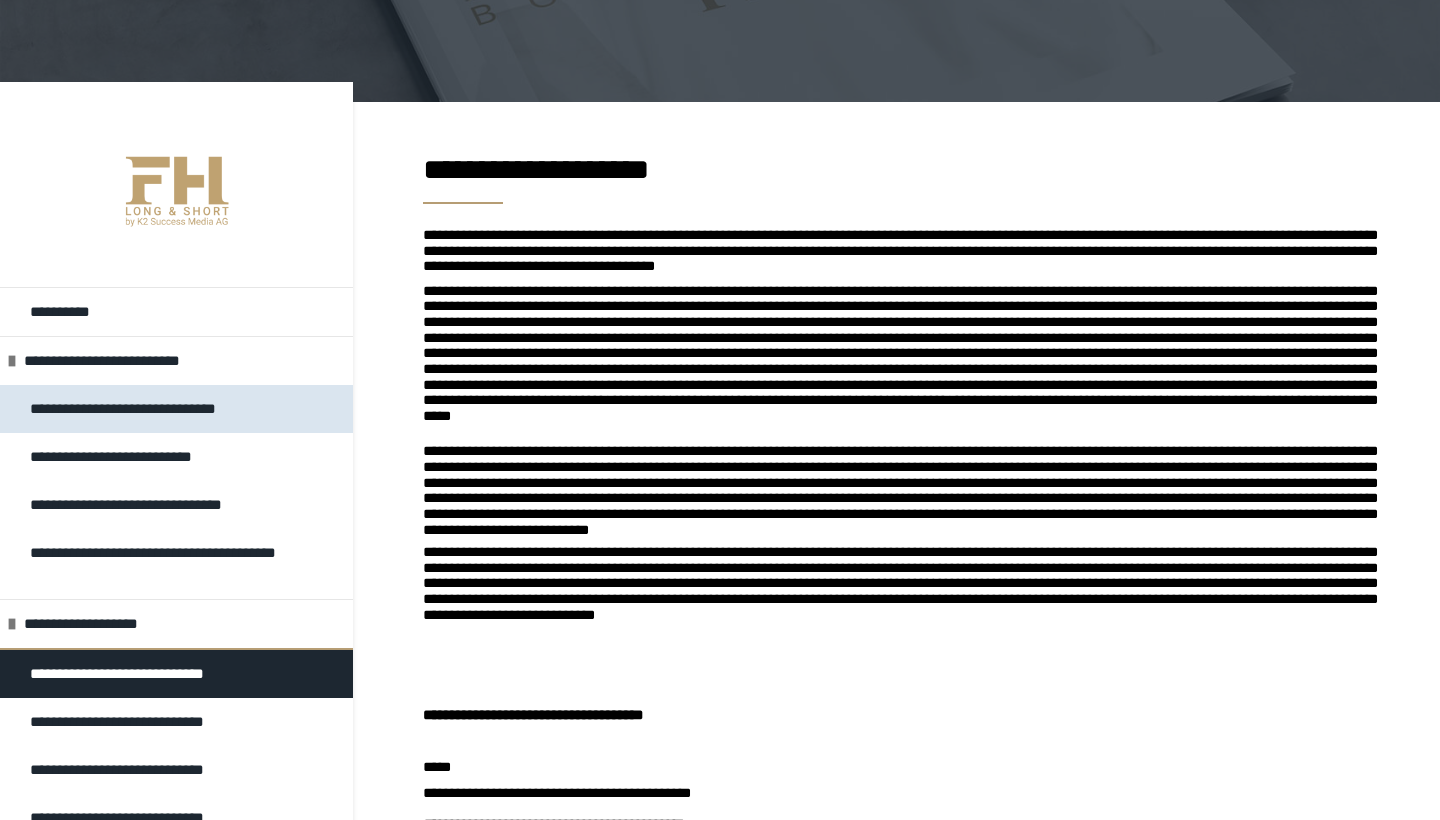click on "**********" at bounding box center (141, 409) 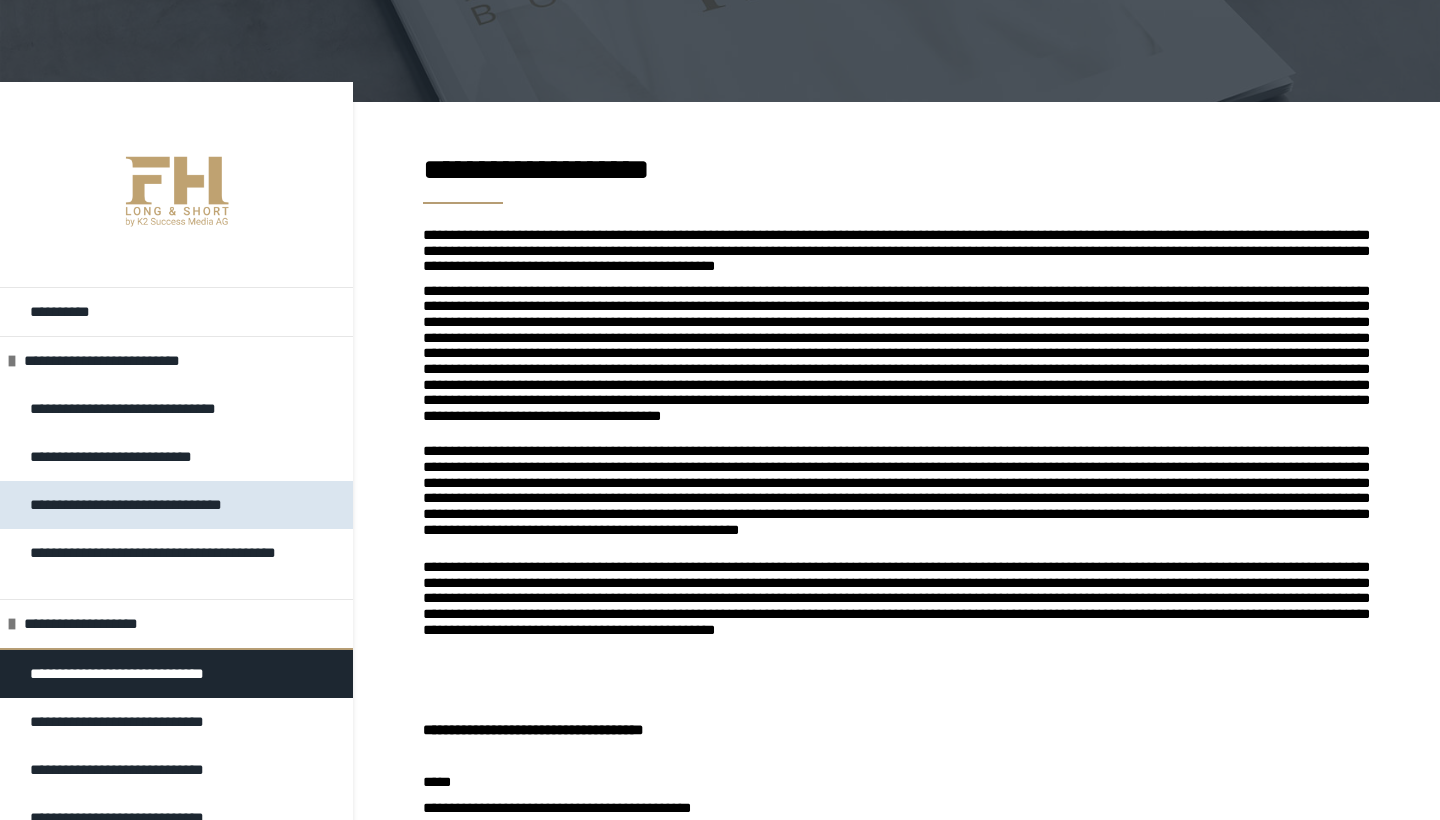 click on "**********" at bounding box center (135, 505) 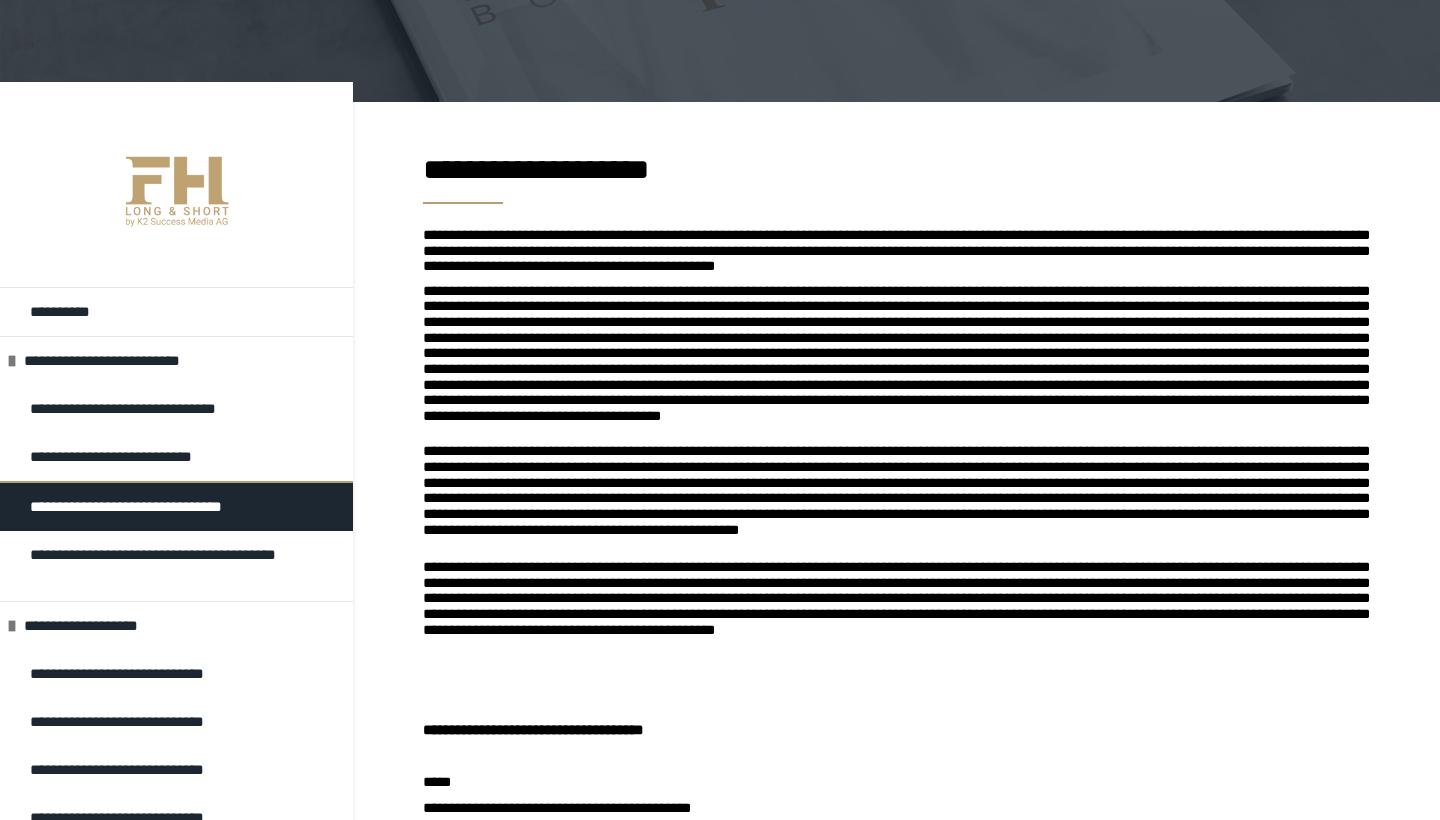 click on "**********" at bounding box center [176, 8473] 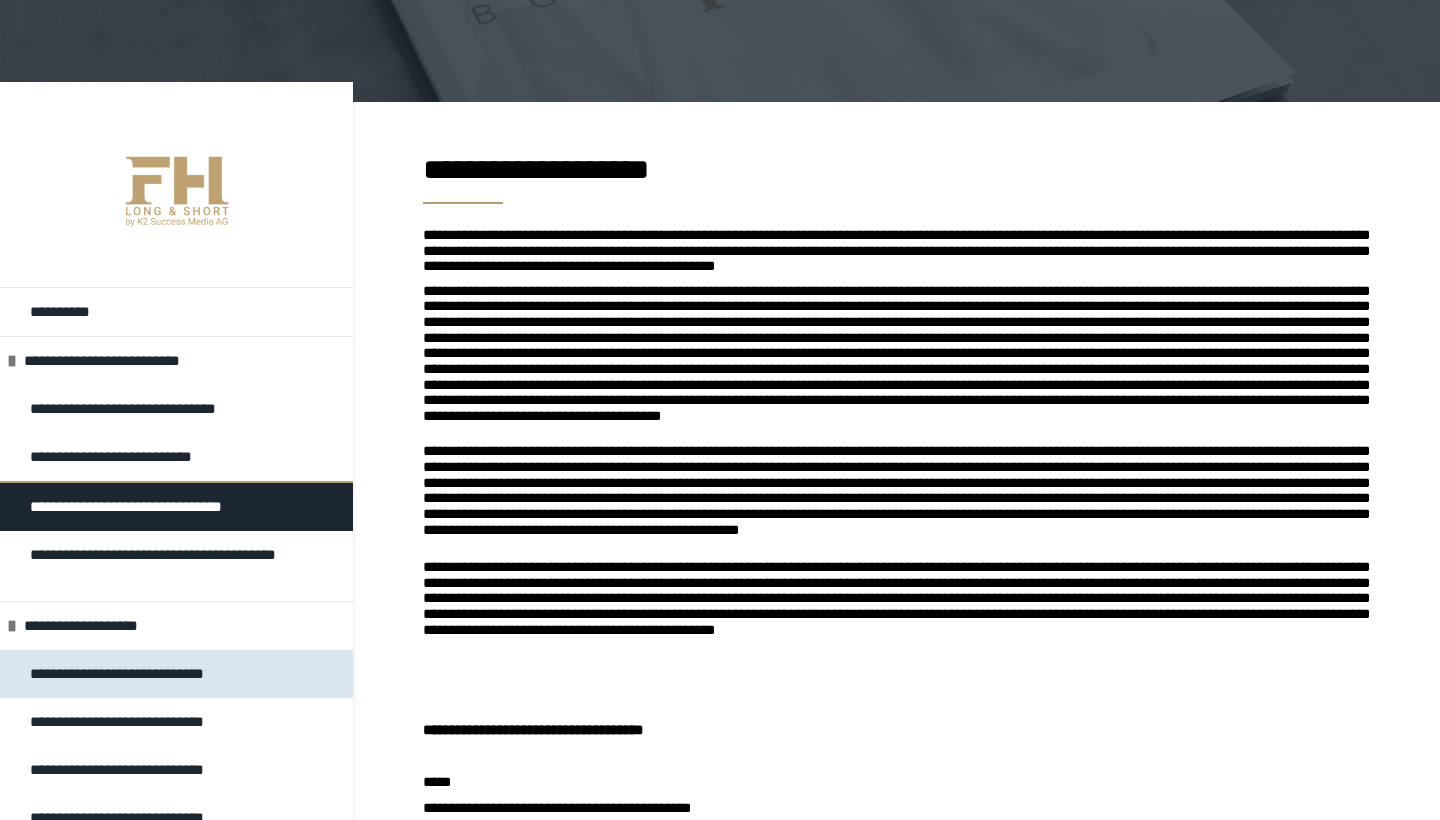 scroll, scrollTop: 272, scrollLeft: 0, axis: vertical 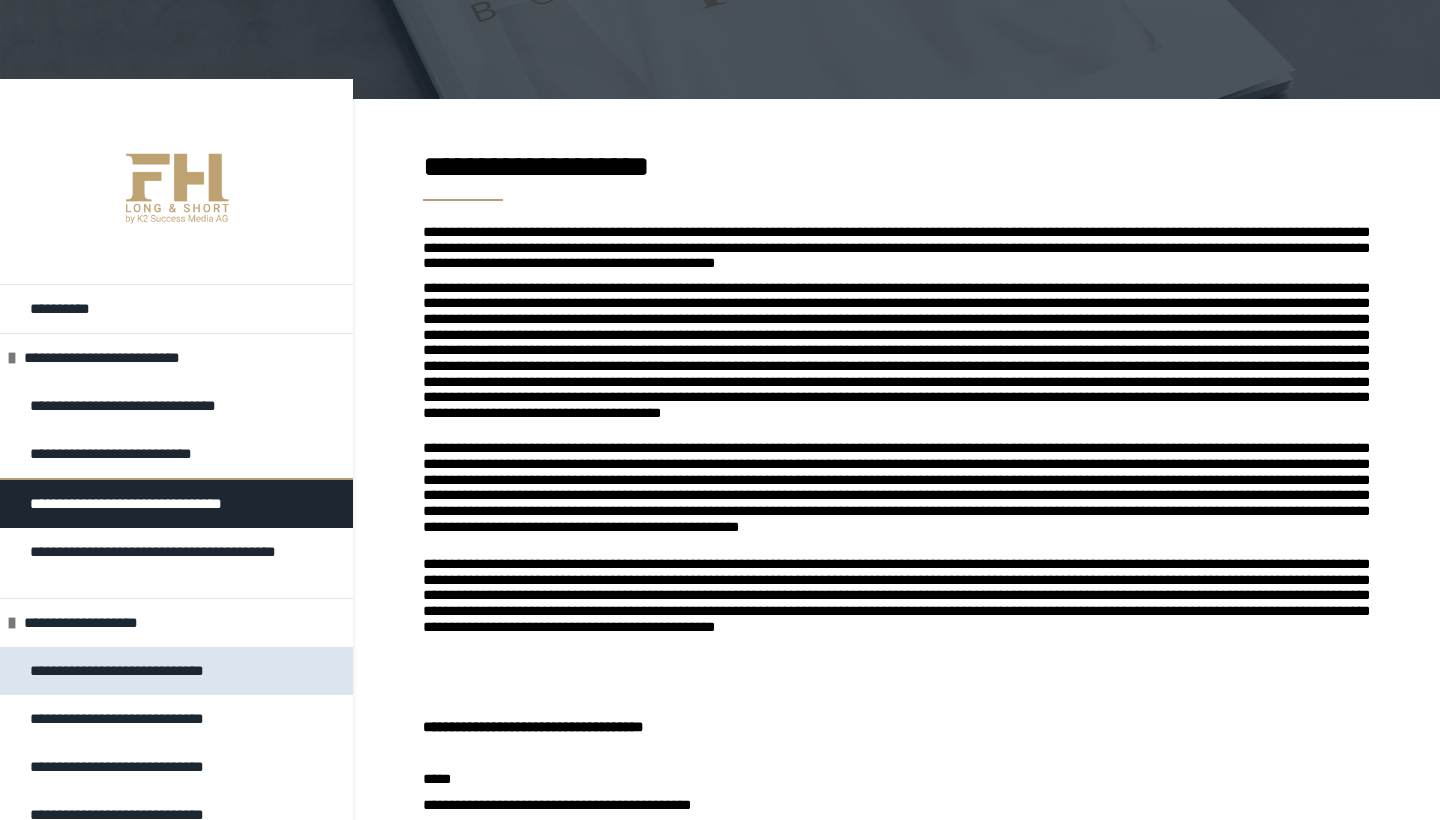 click on "**********" at bounding box center (176, 719) 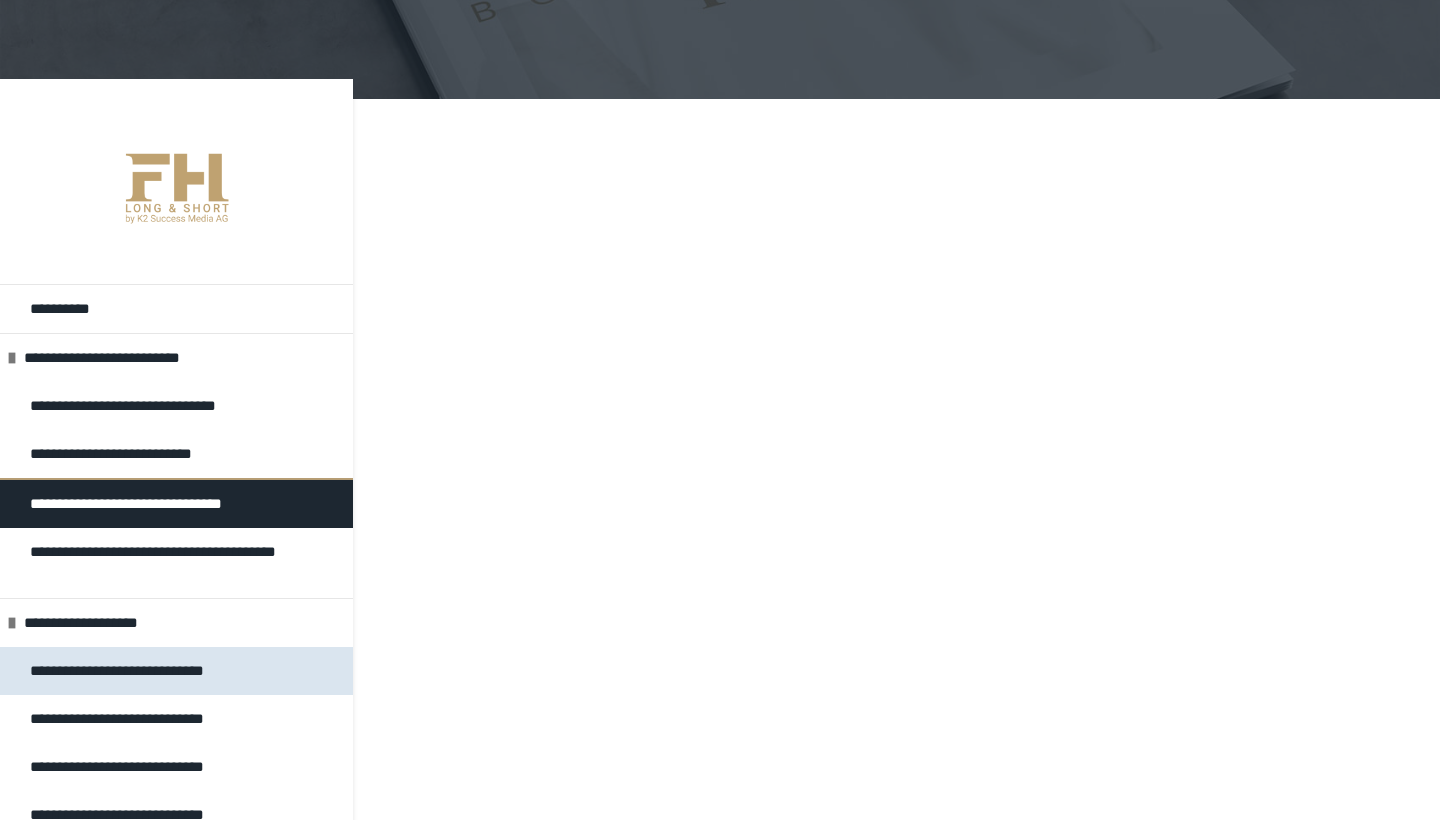click on "**********" at bounding box center [176, 671] 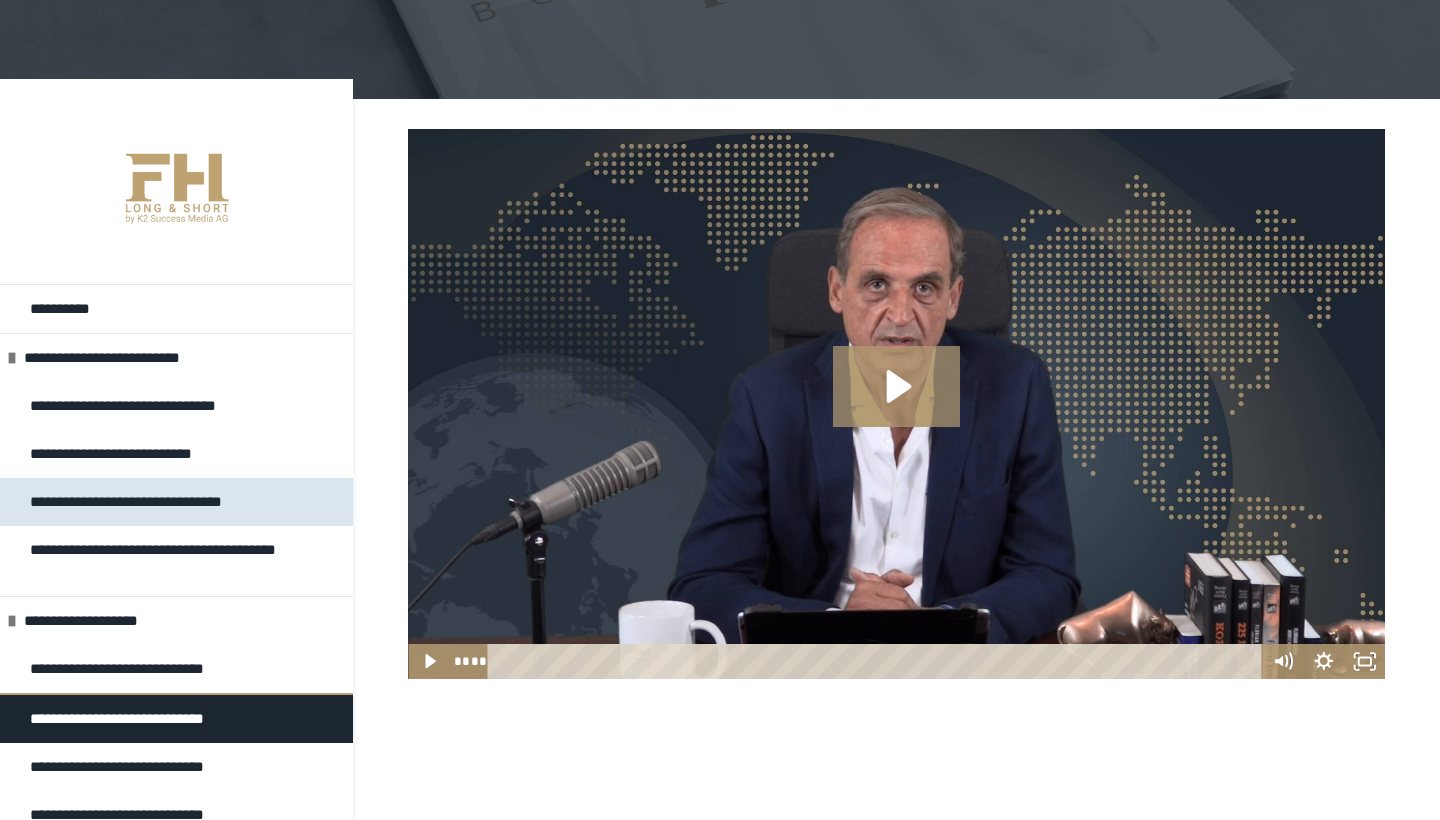 click on "**********" at bounding box center [176, 502] 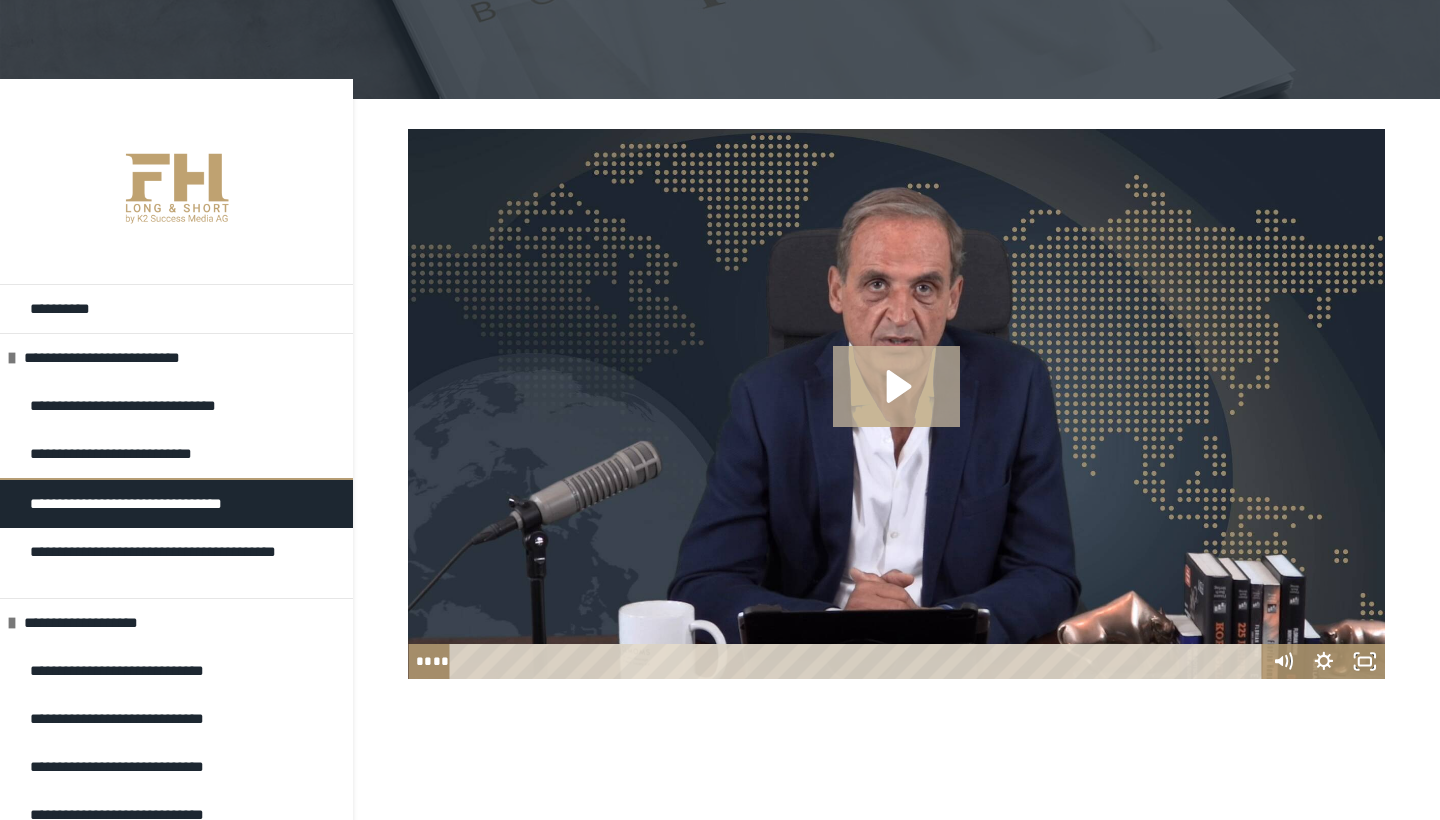click 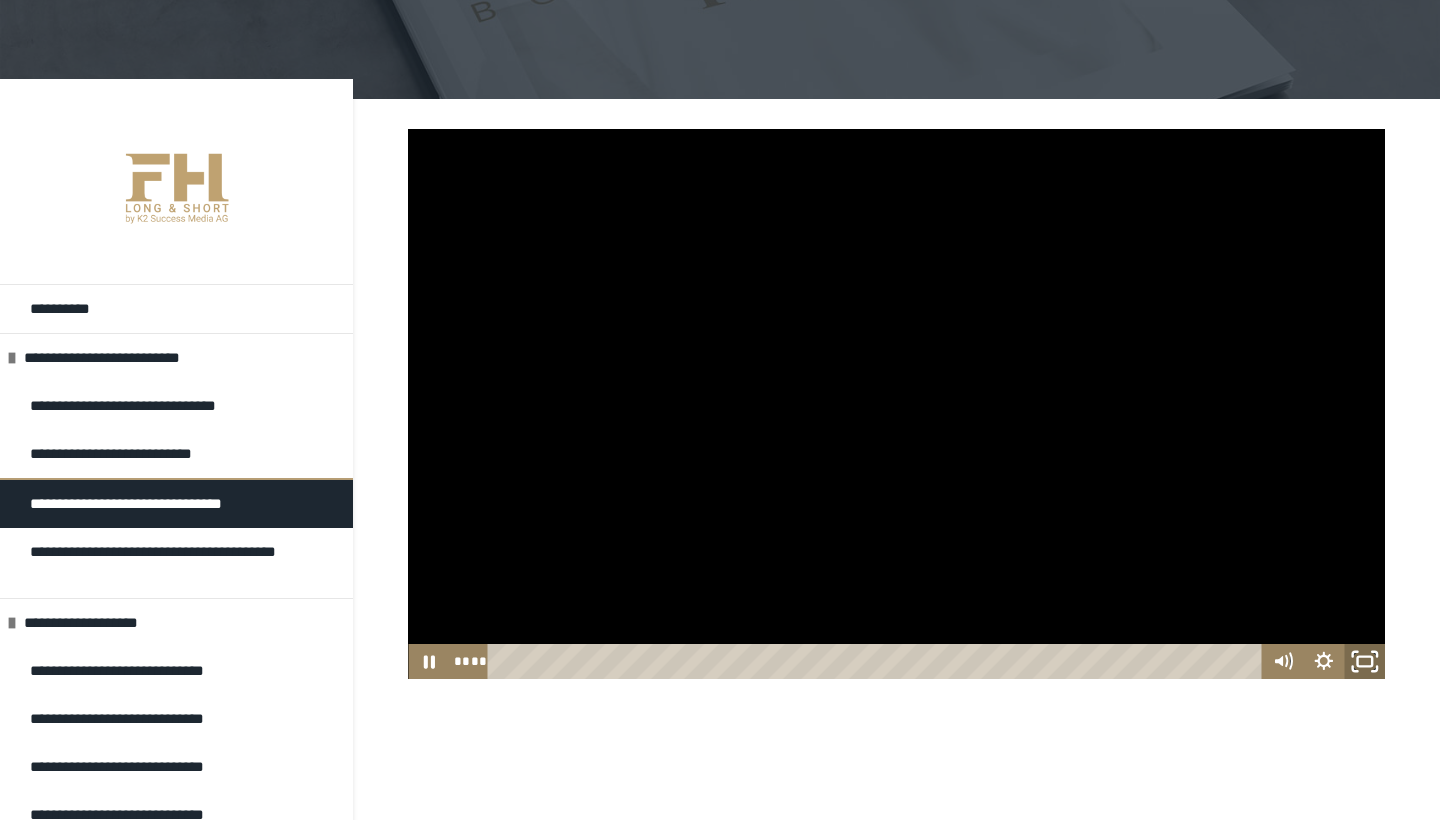 click 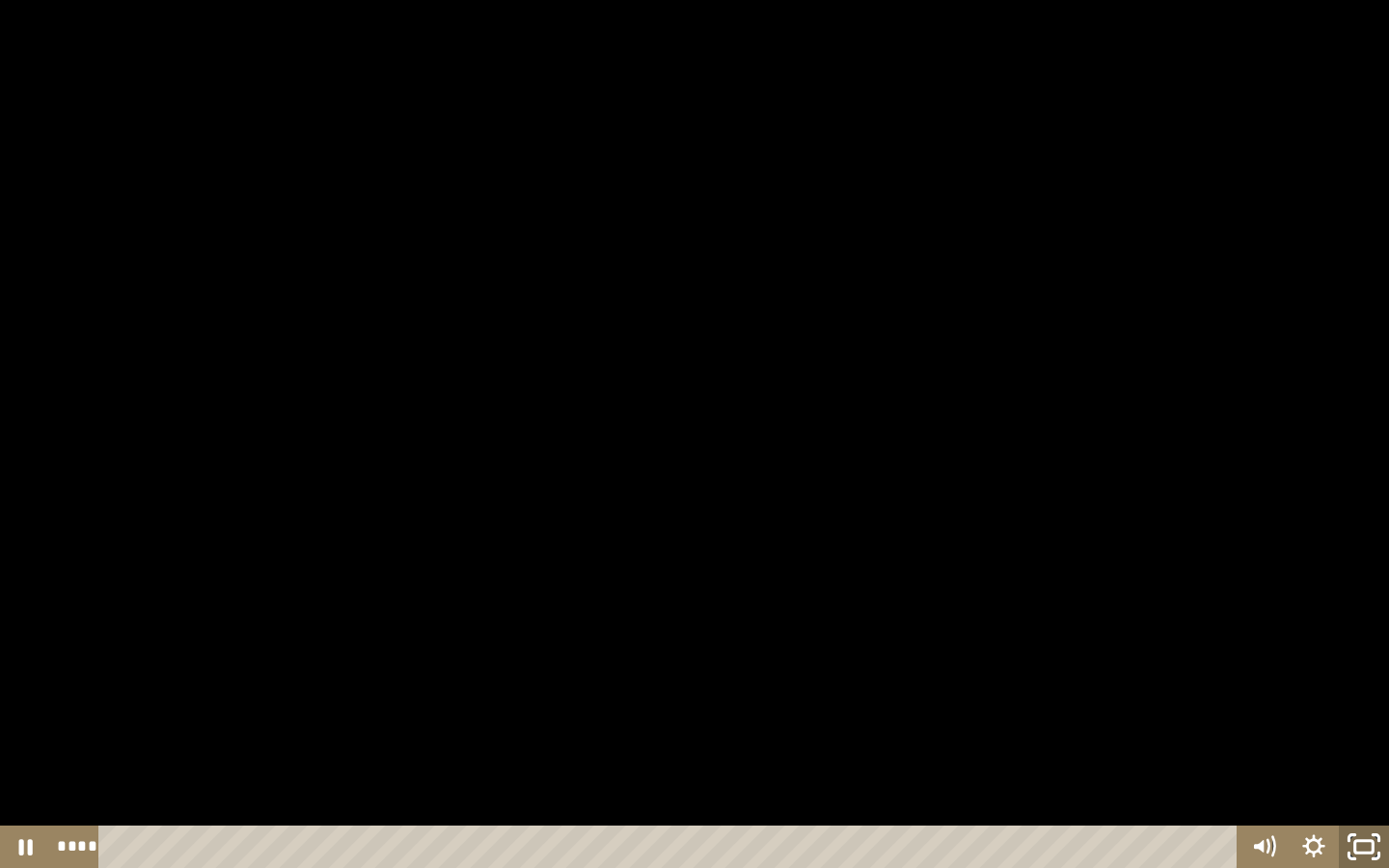 click 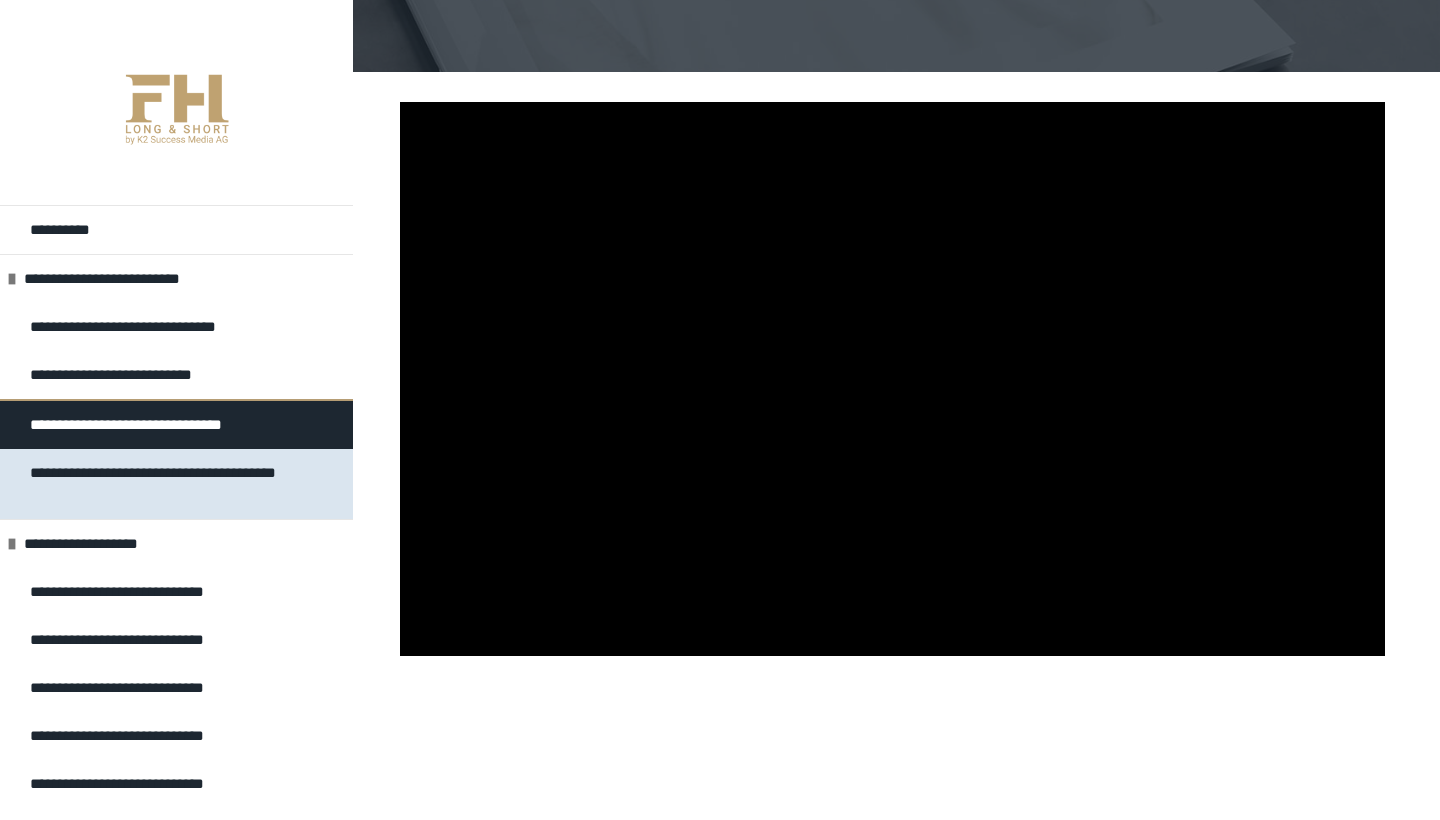 scroll, scrollTop: 446, scrollLeft: 0, axis: vertical 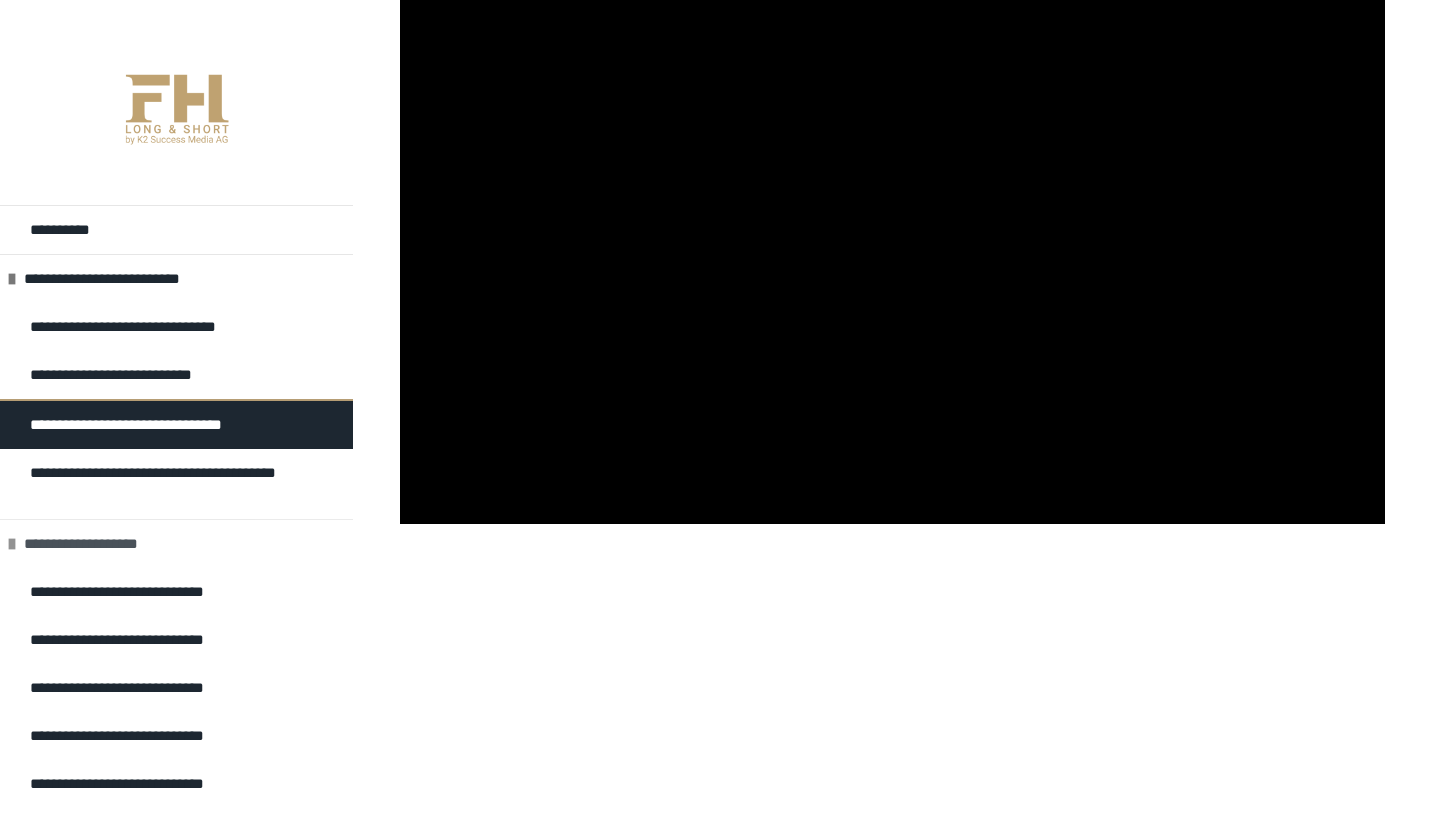 click on "**********" at bounding box center (92, 544) 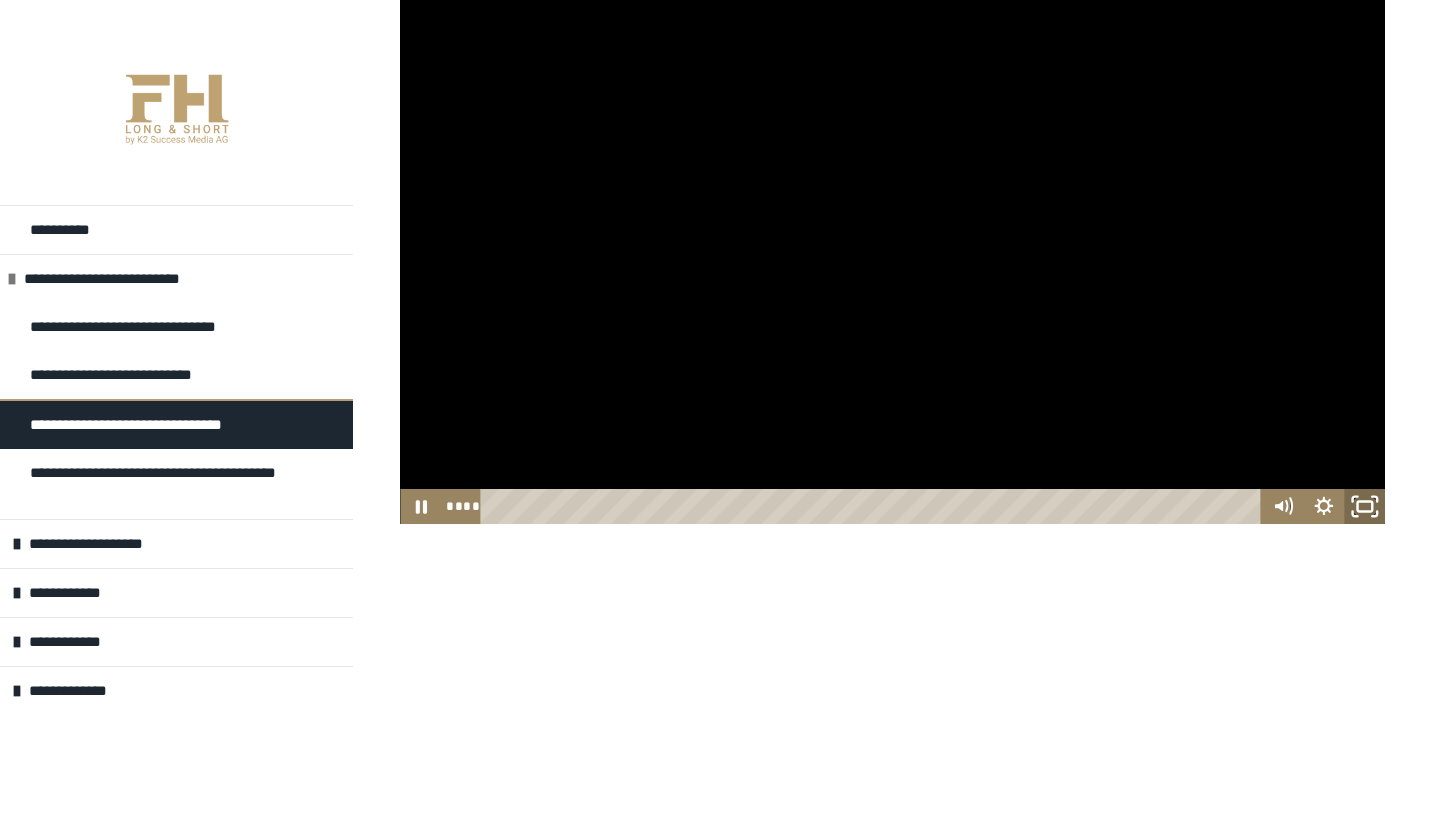 click 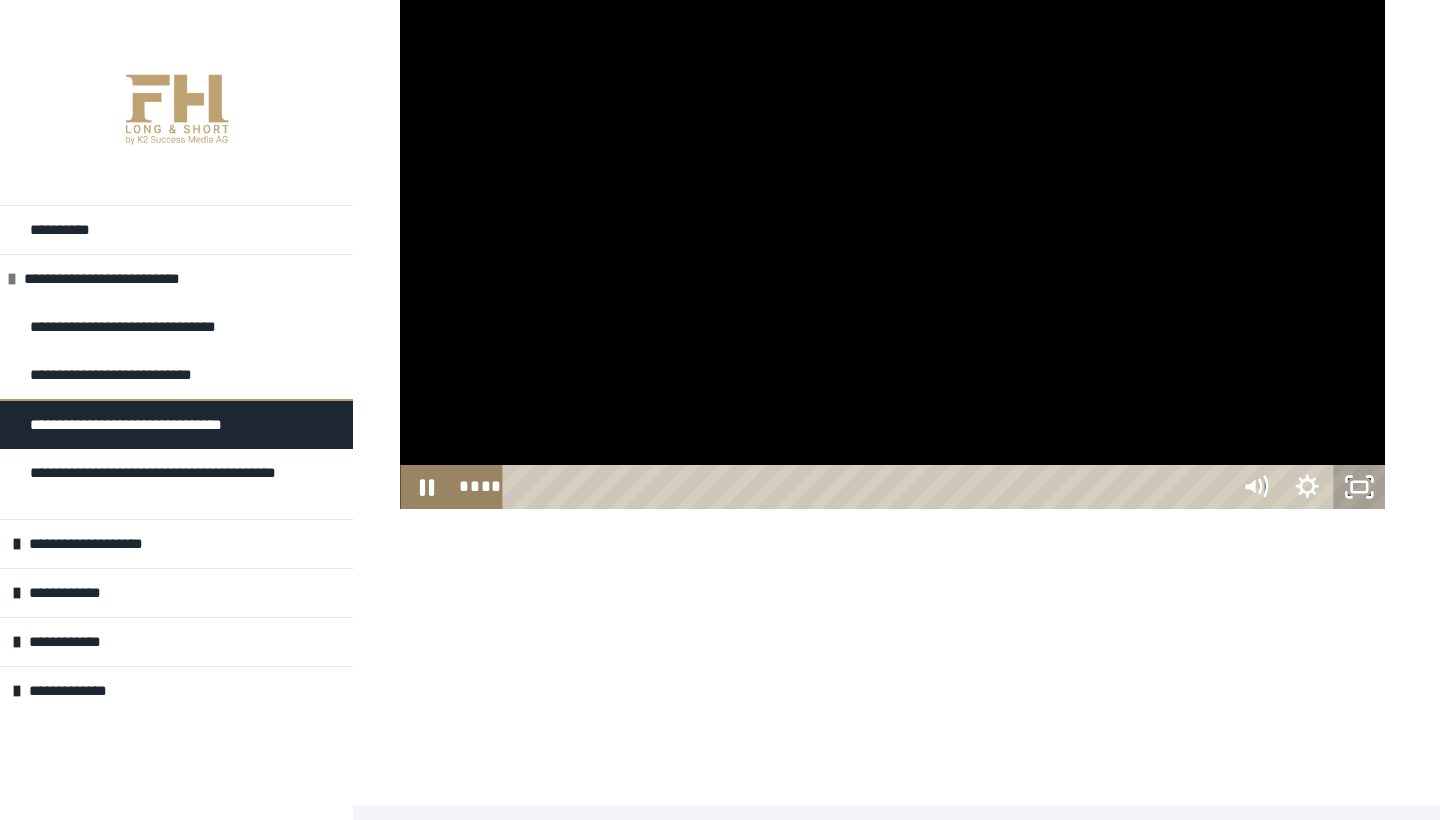 scroll, scrollTop: 431, scrollLeft: 0, axis: vertical 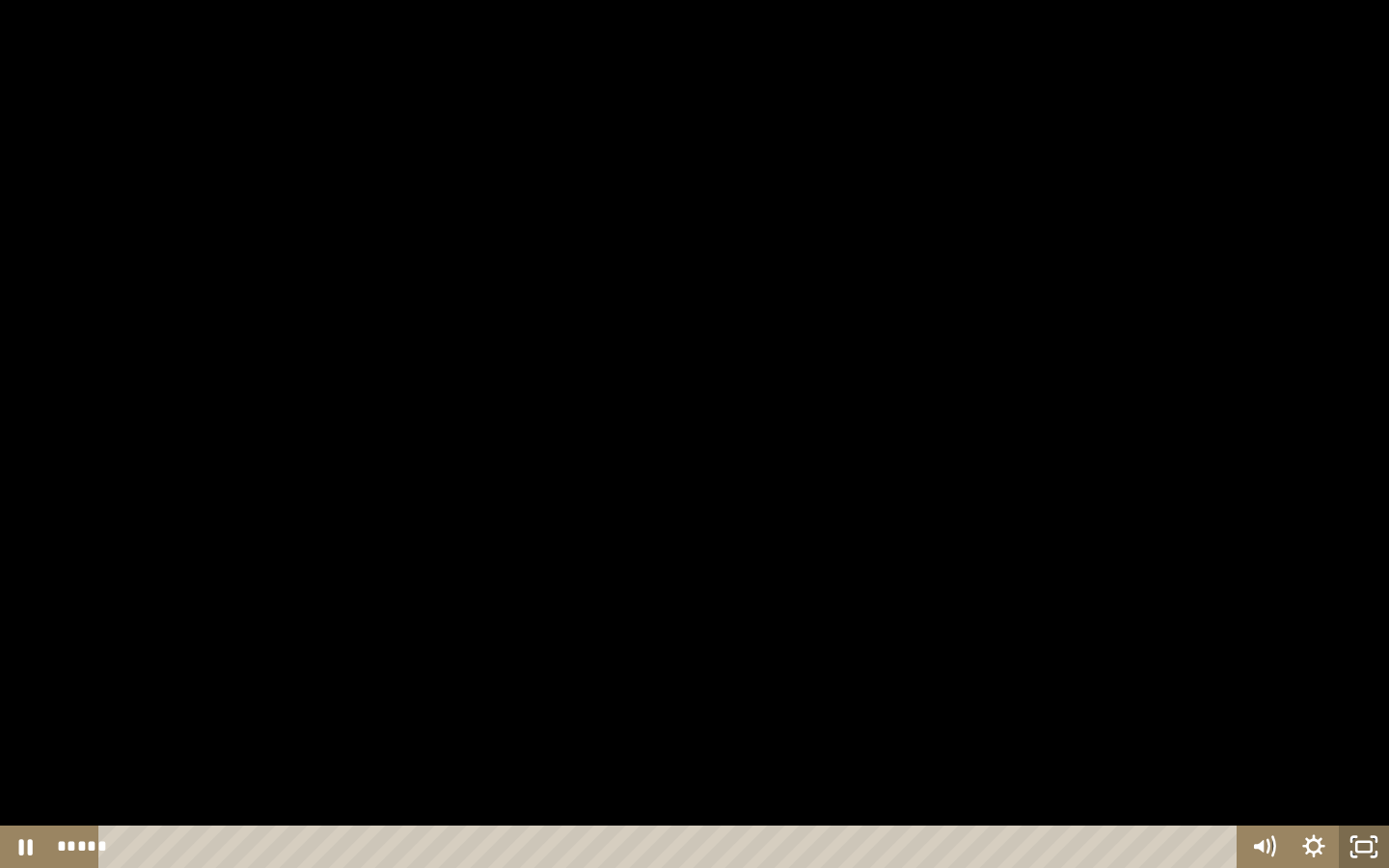 click 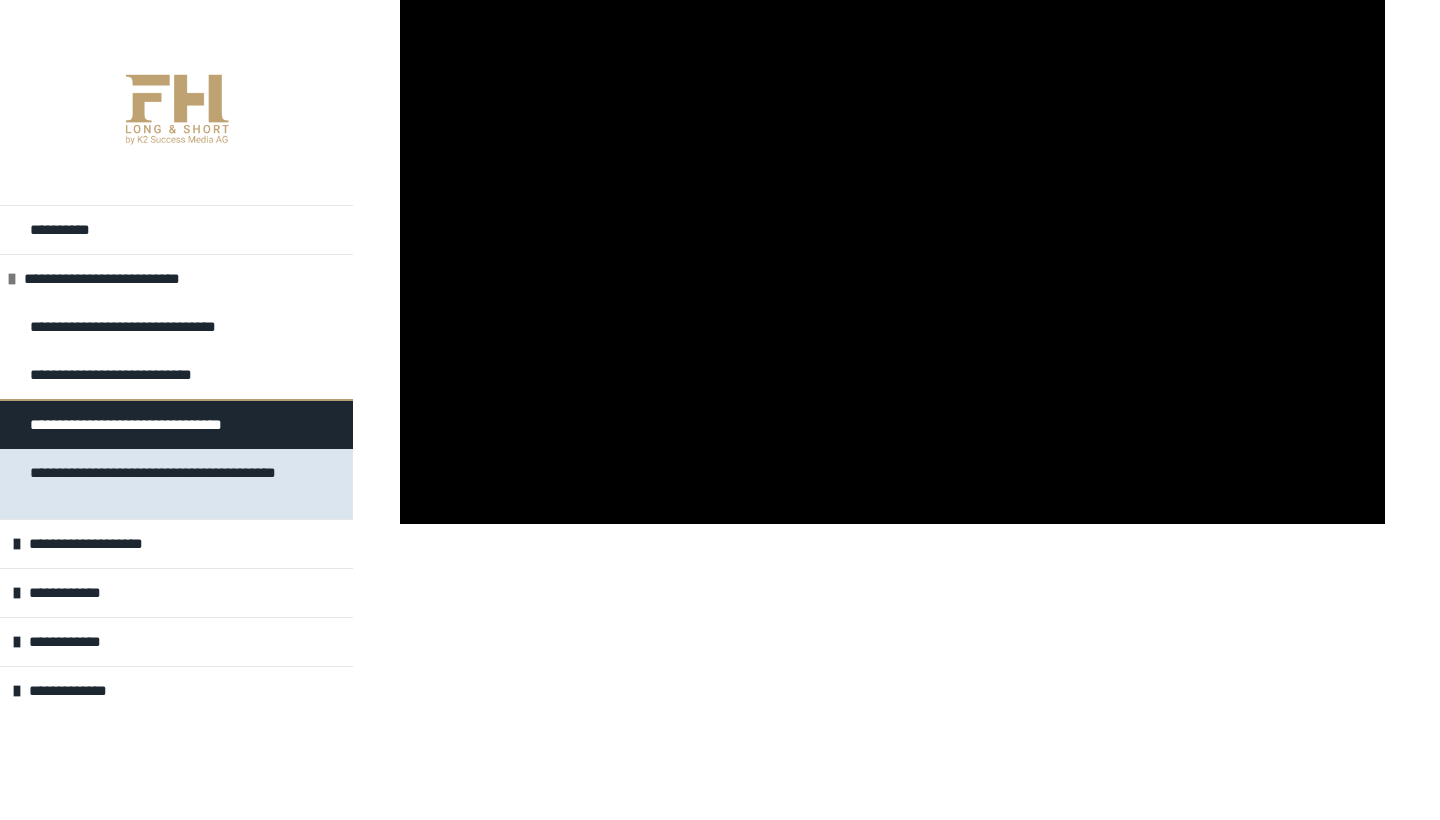click on "**********" at bounding box center [168, 484] 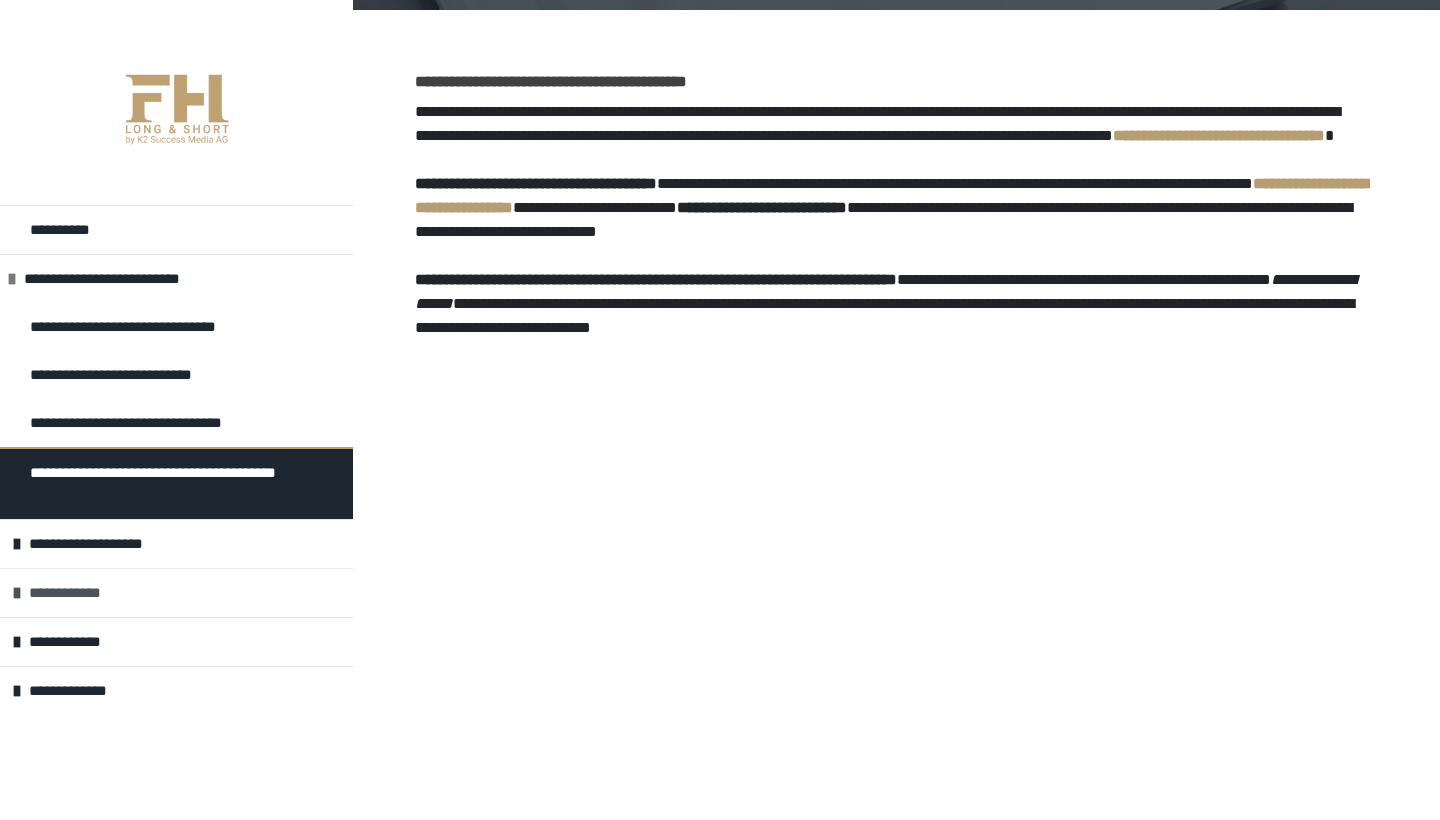 click on "**********" at bounding box center (176, 592) 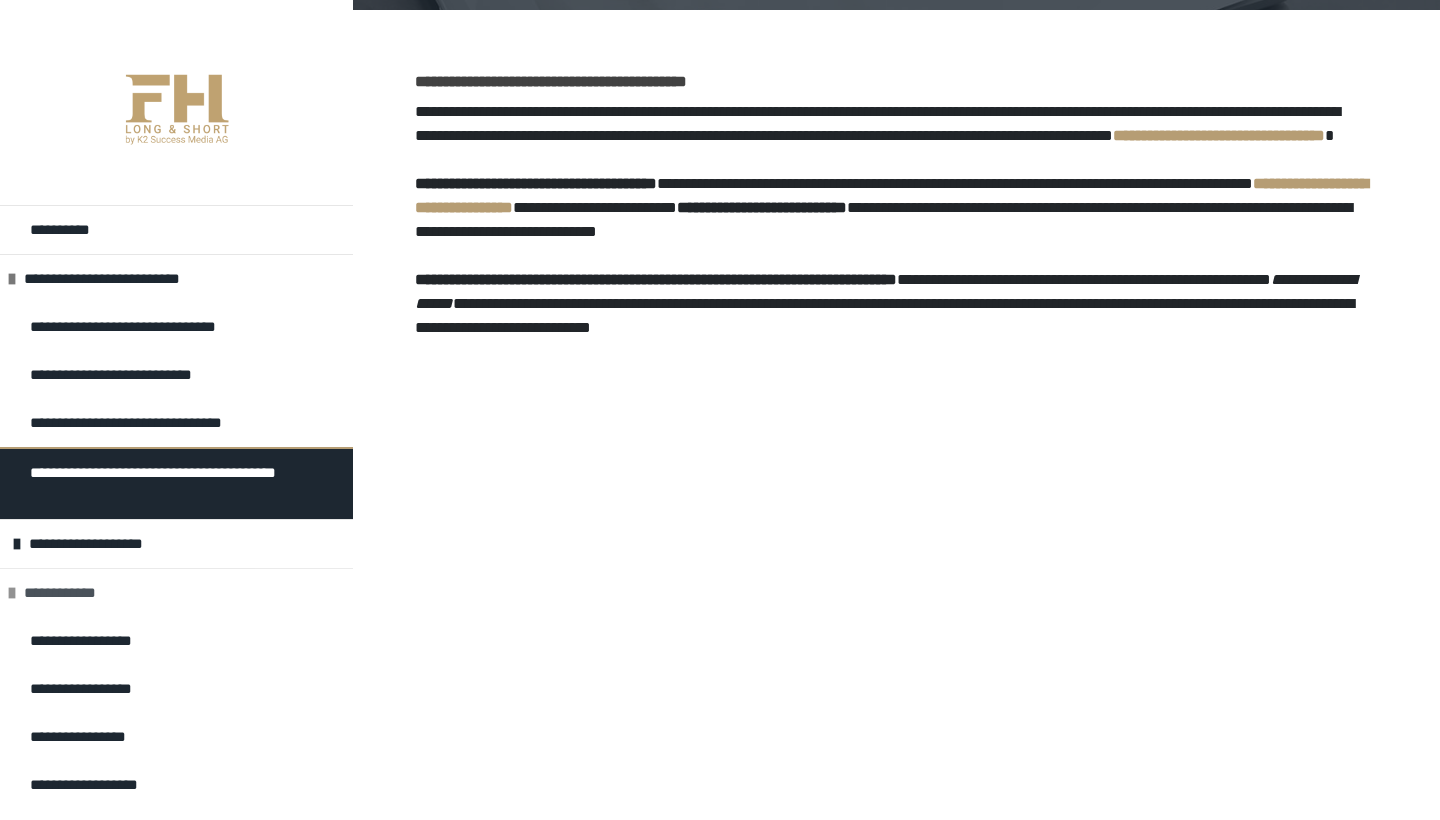 click on "**********" at bounding box center [66, 593] 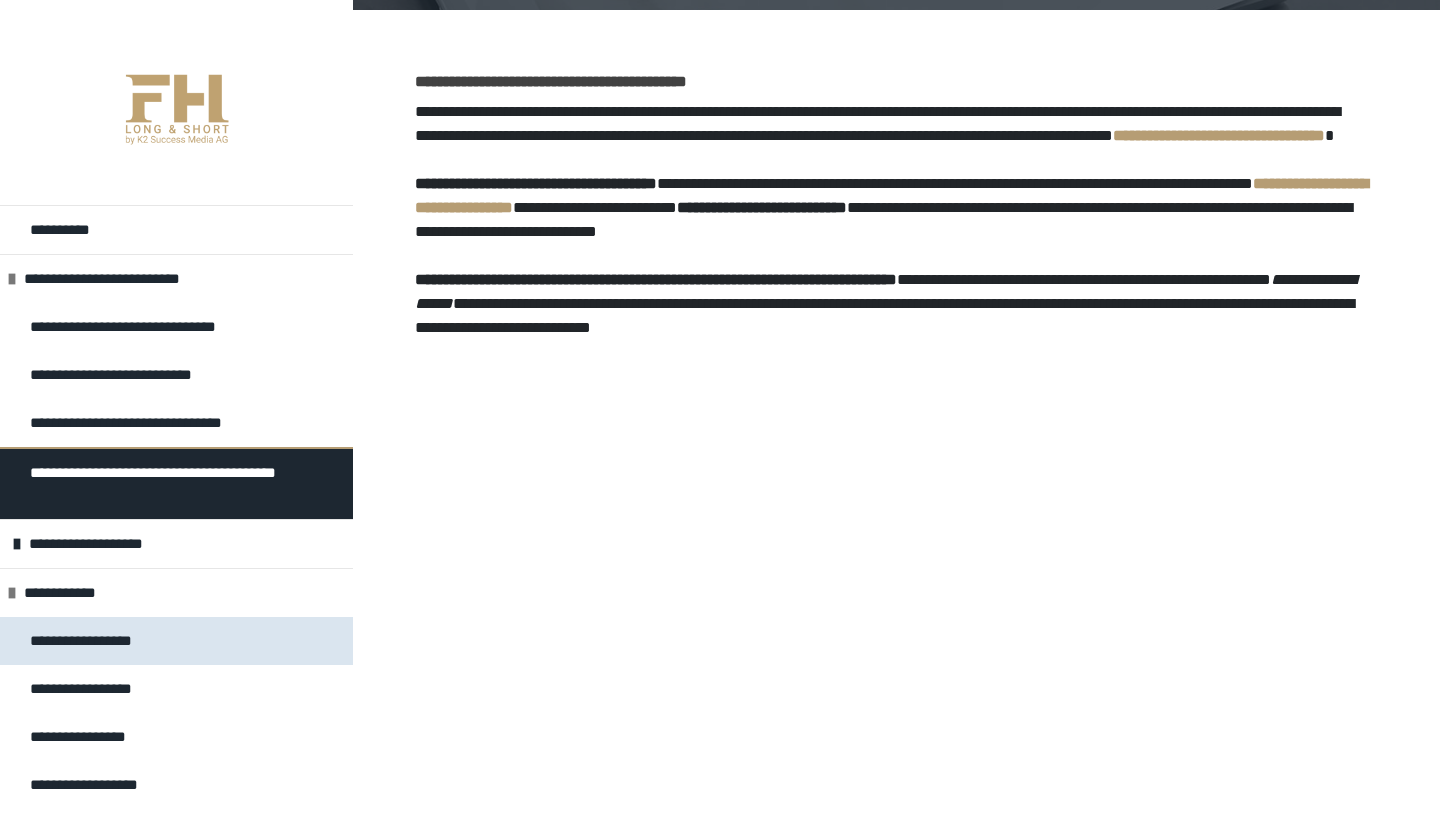 click on "**********" at bounding box center (92, 641) 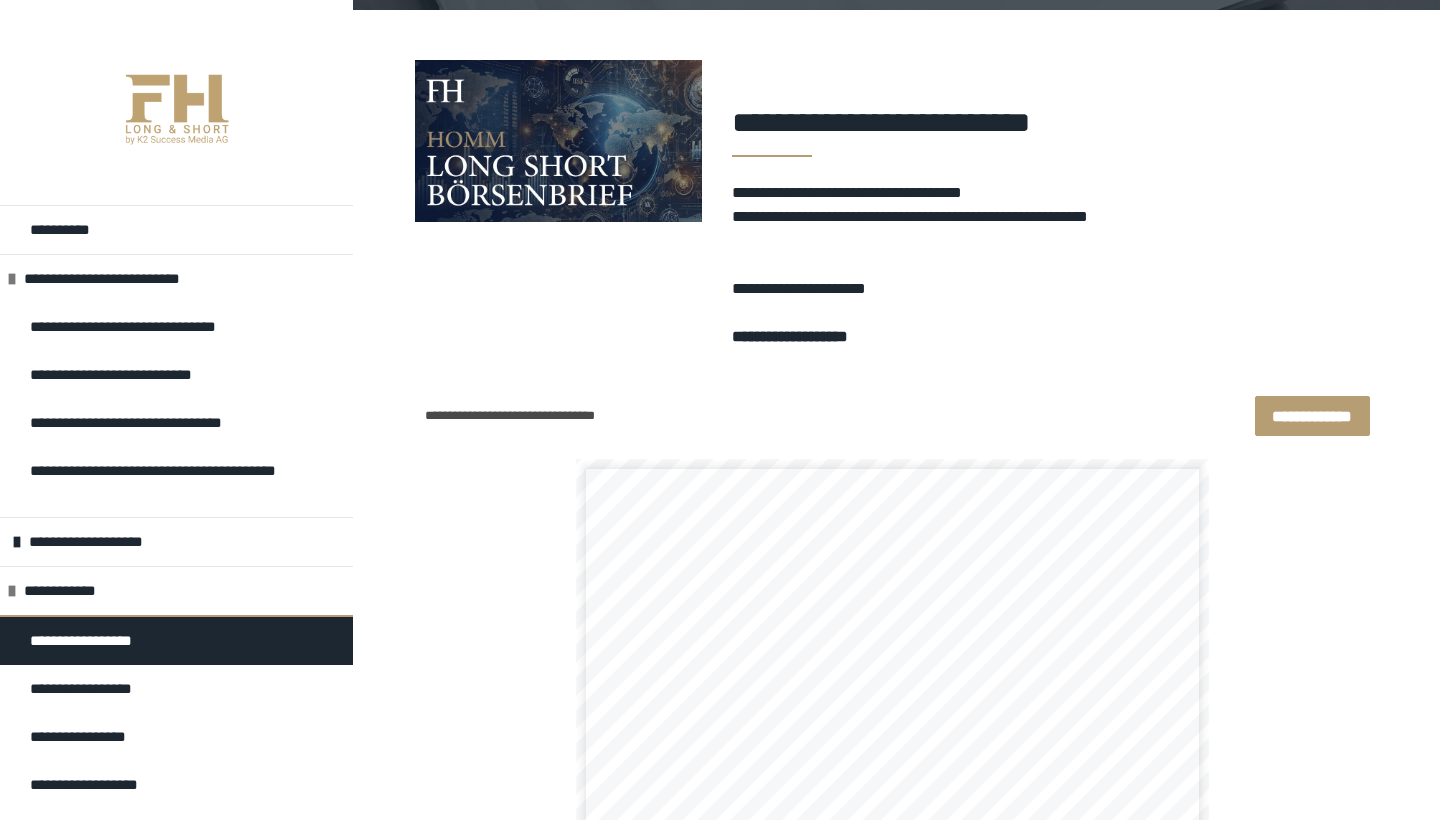 click on "**********" at bounding box center [1312, 416] 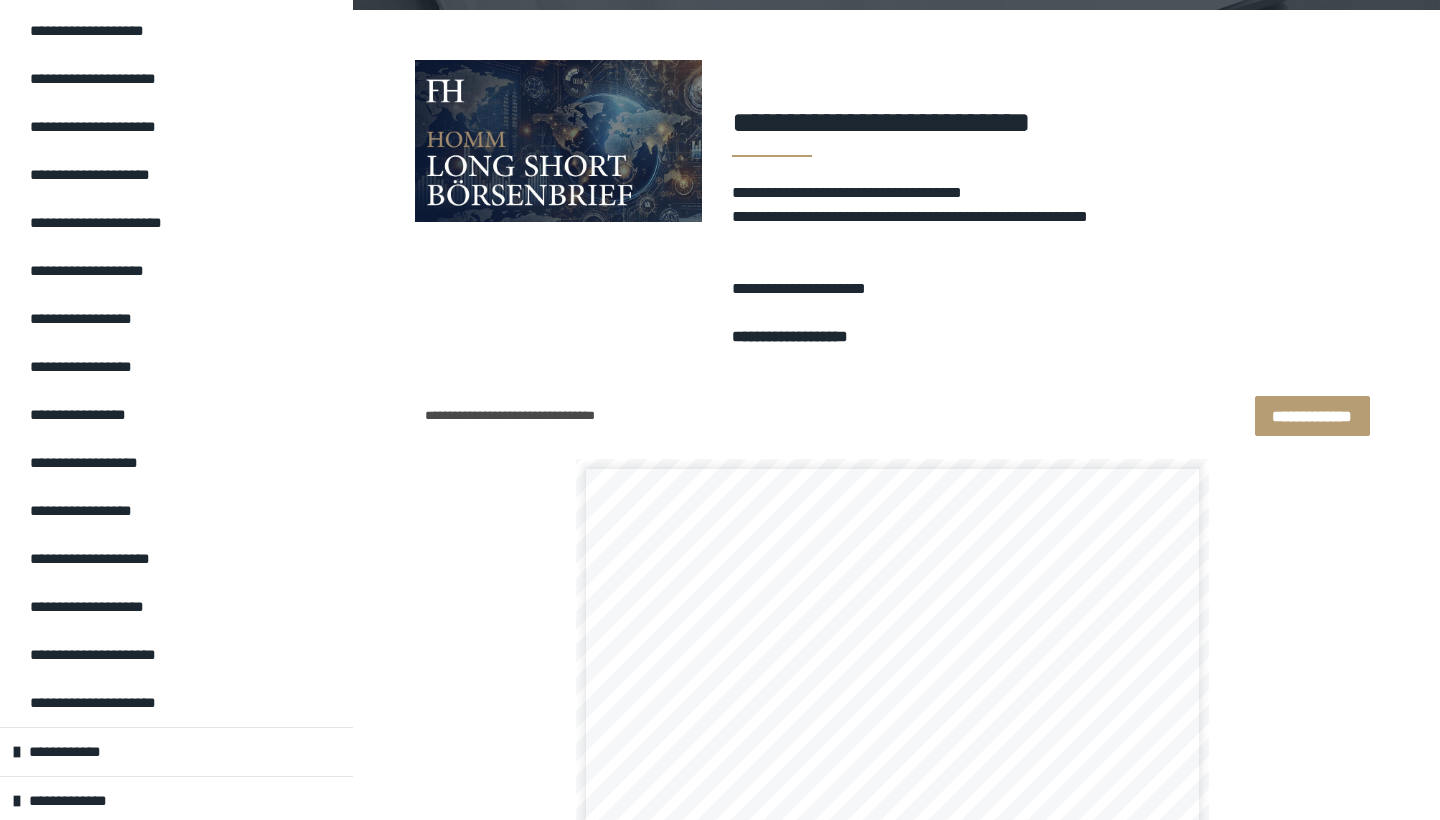 scroll, scrollTop: 4930, scrollLeft: 0, axis: vertical 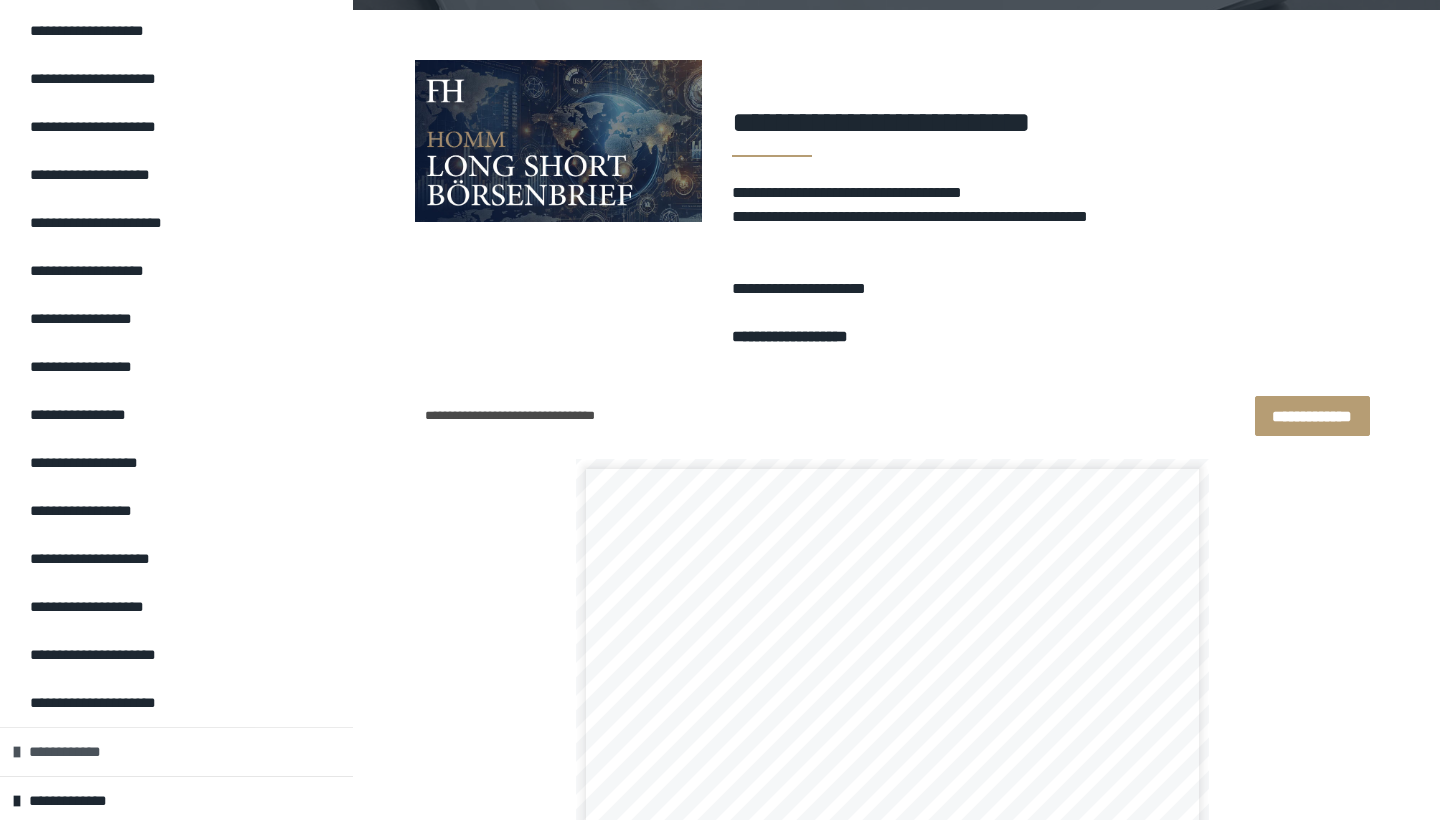 click on "**********" at bounding box center [71, 752] 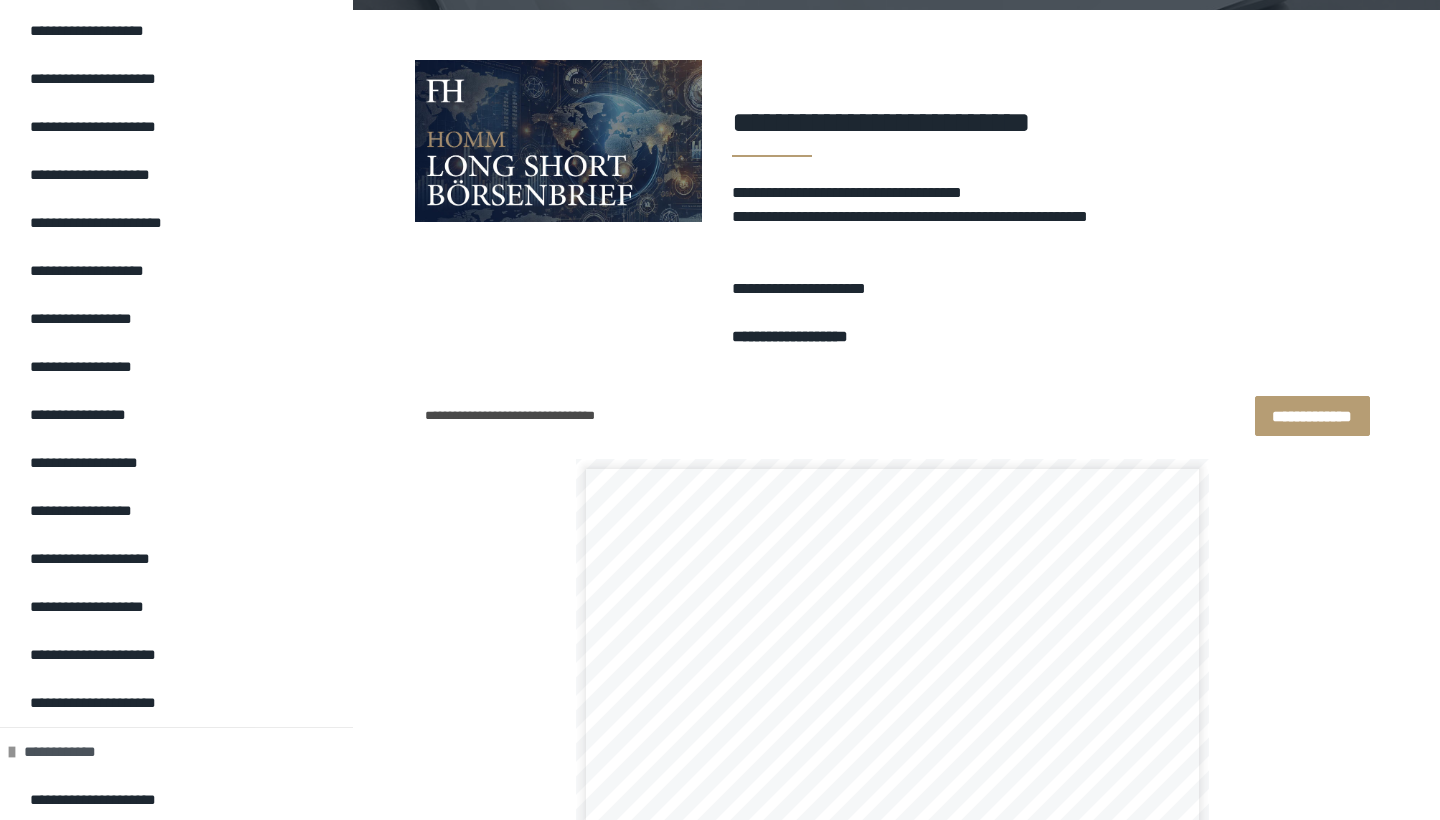 click at bounding box center [12, 752] 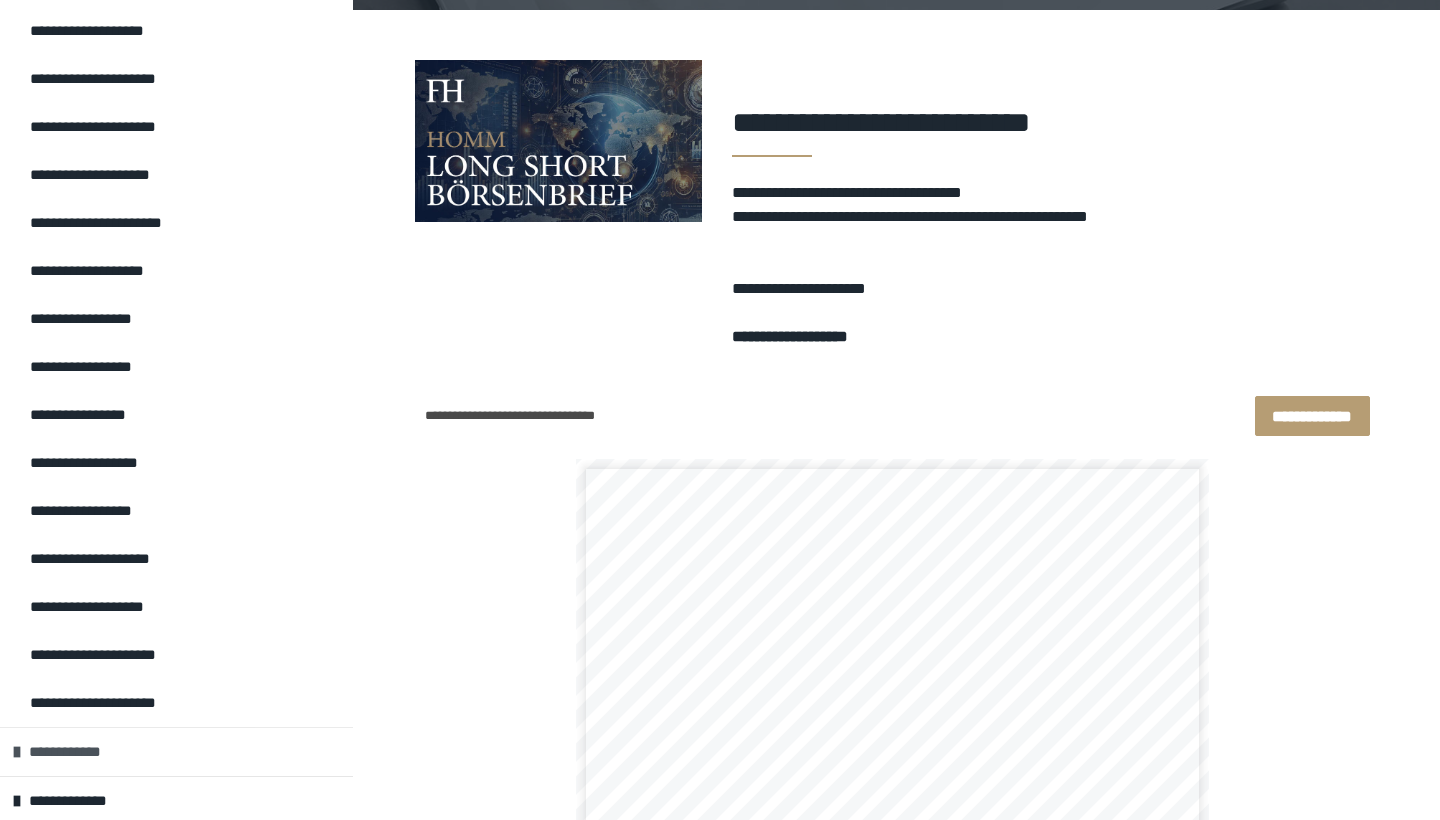 click at bounding box center [17, 752] 